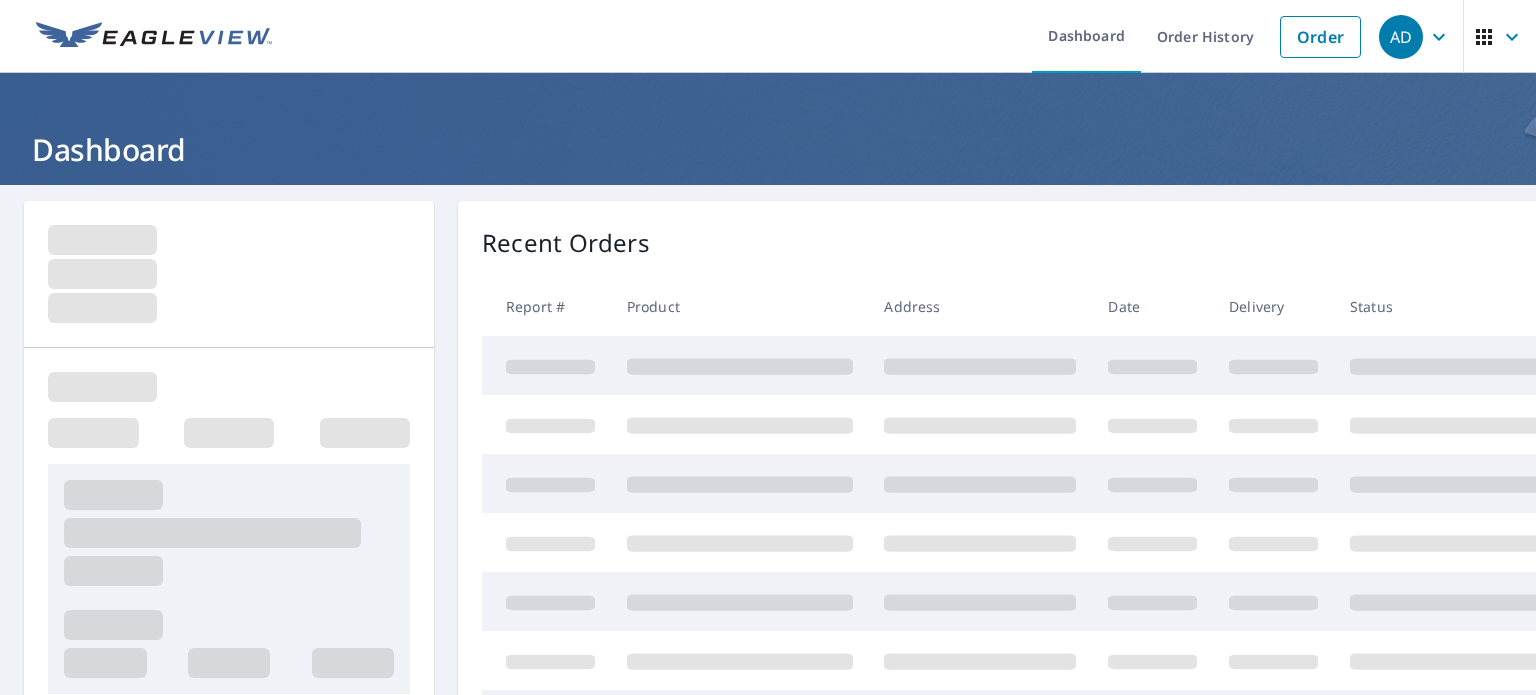 scroll, scrollTop: 0, scrollLeft: 0, axis: both 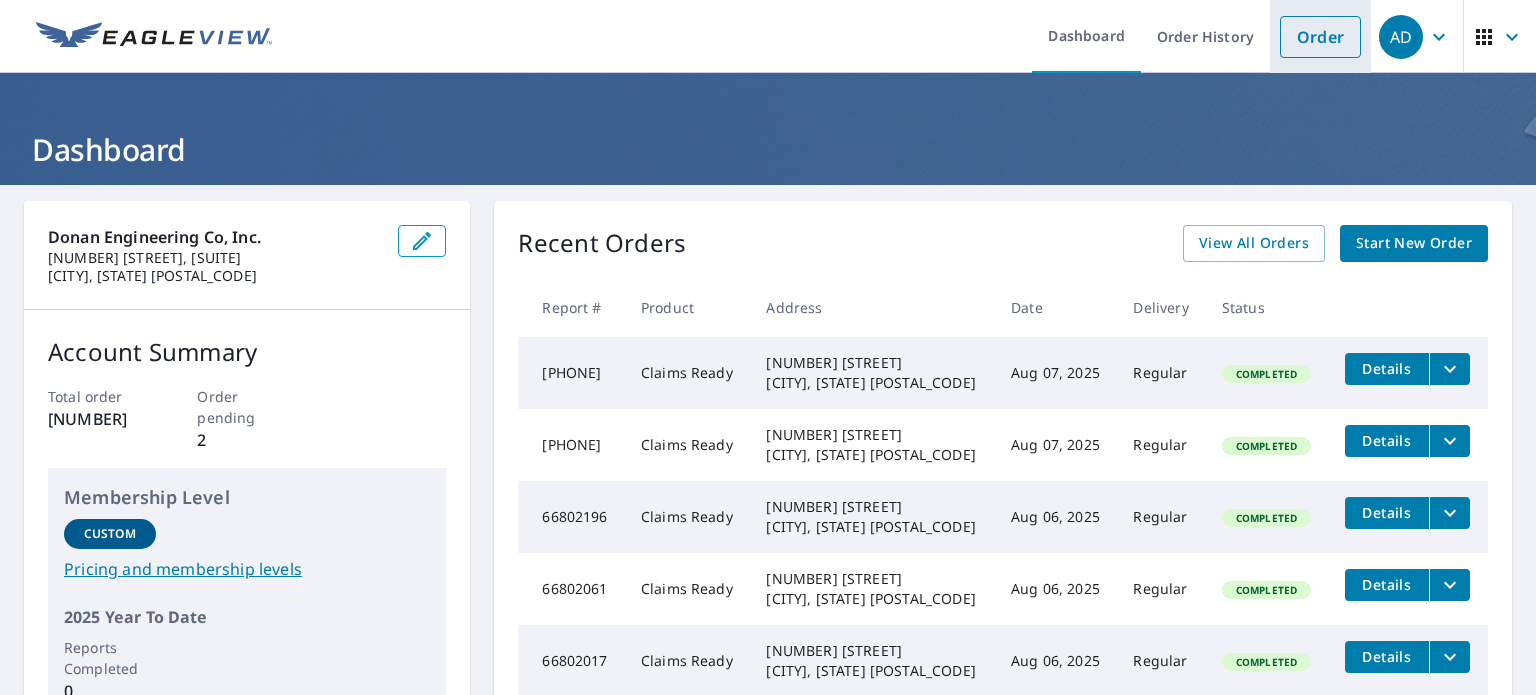 click on "Order" at bounding box center [1320, 37] 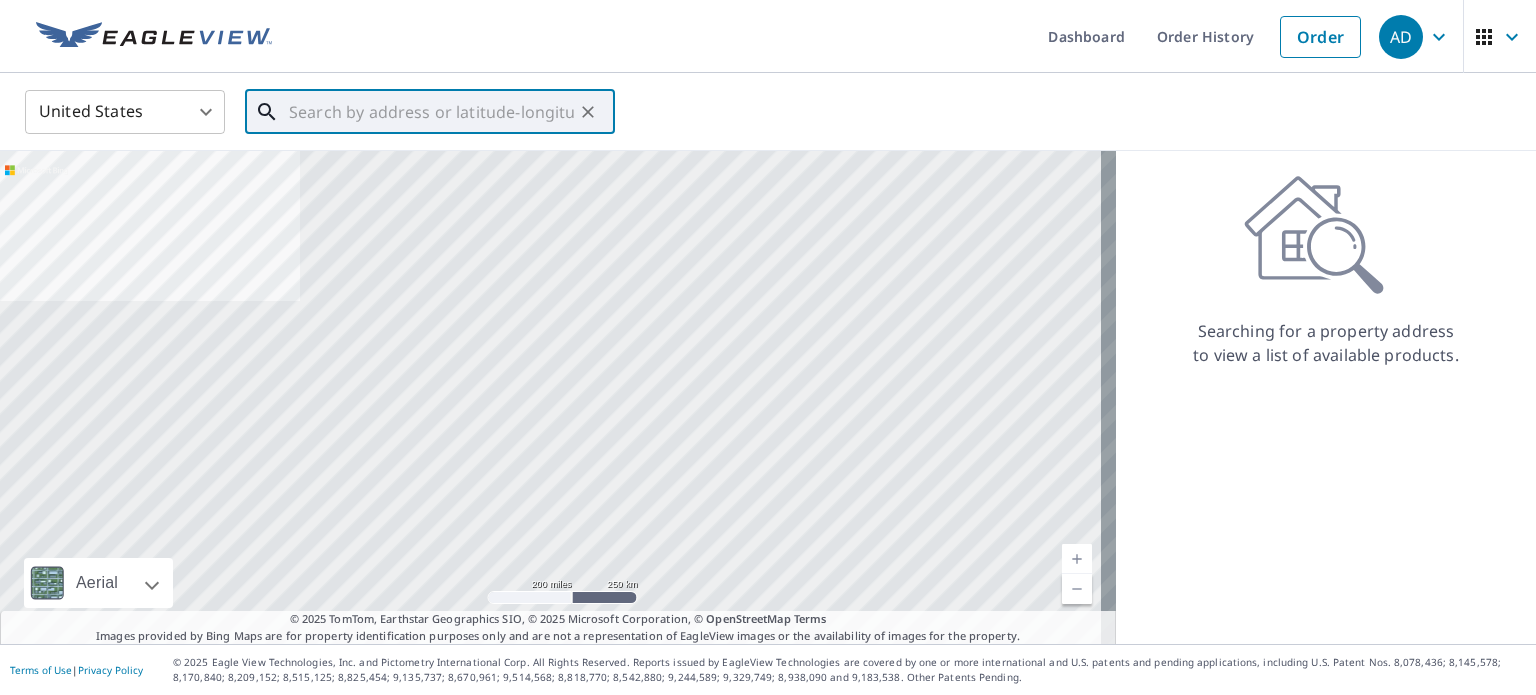 click at bounding box center (431, 112) 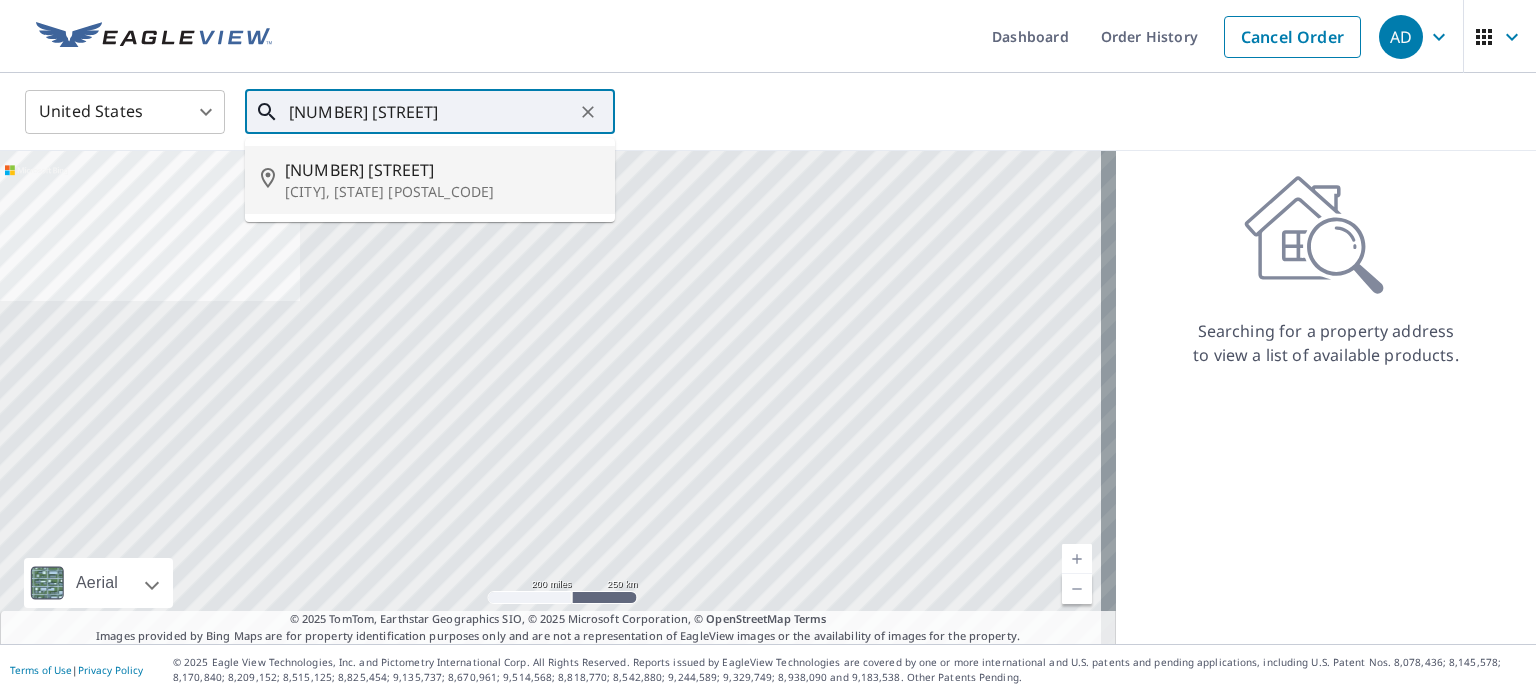 click on "[NUMBER] [STREET]" at bounding box center [442, 170] 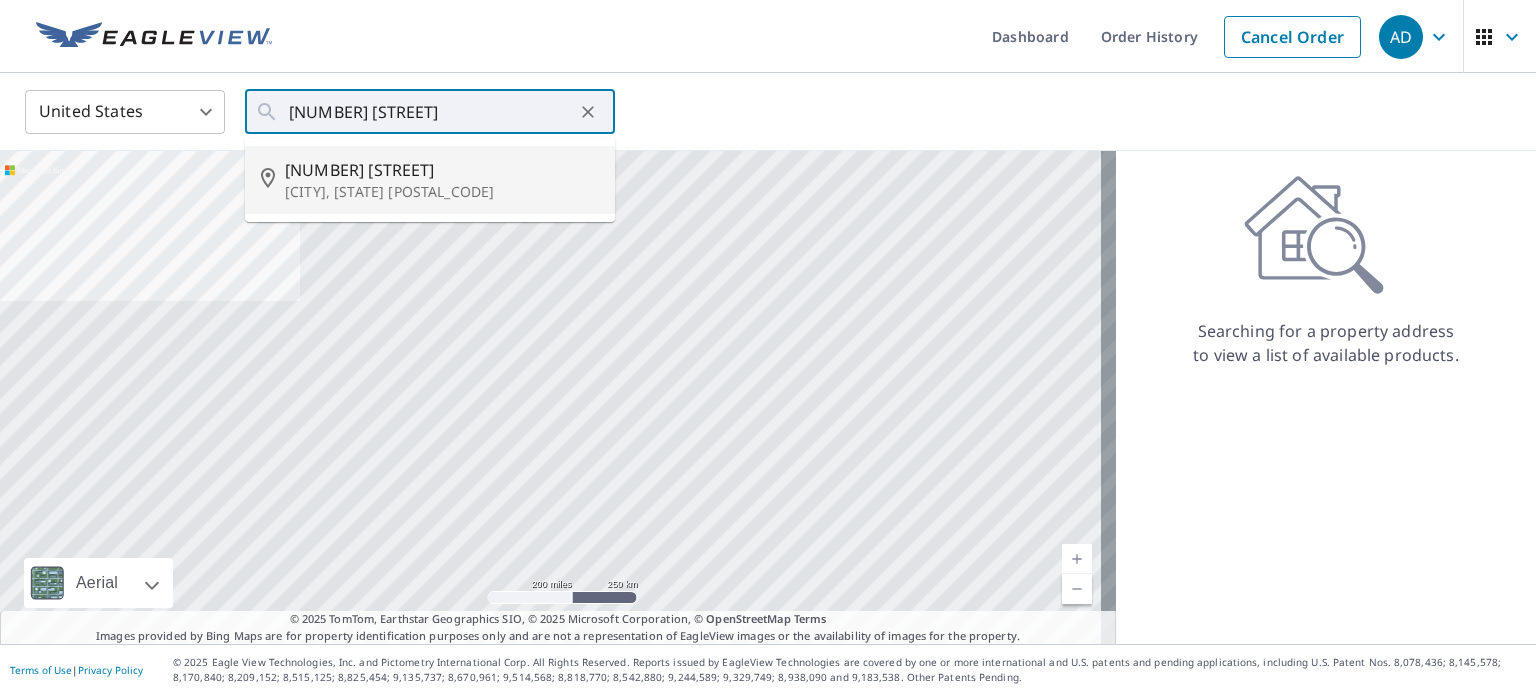 type on "[NUMBER] [STREET], [CITY] [STATE] [POSTAL_CODE]" 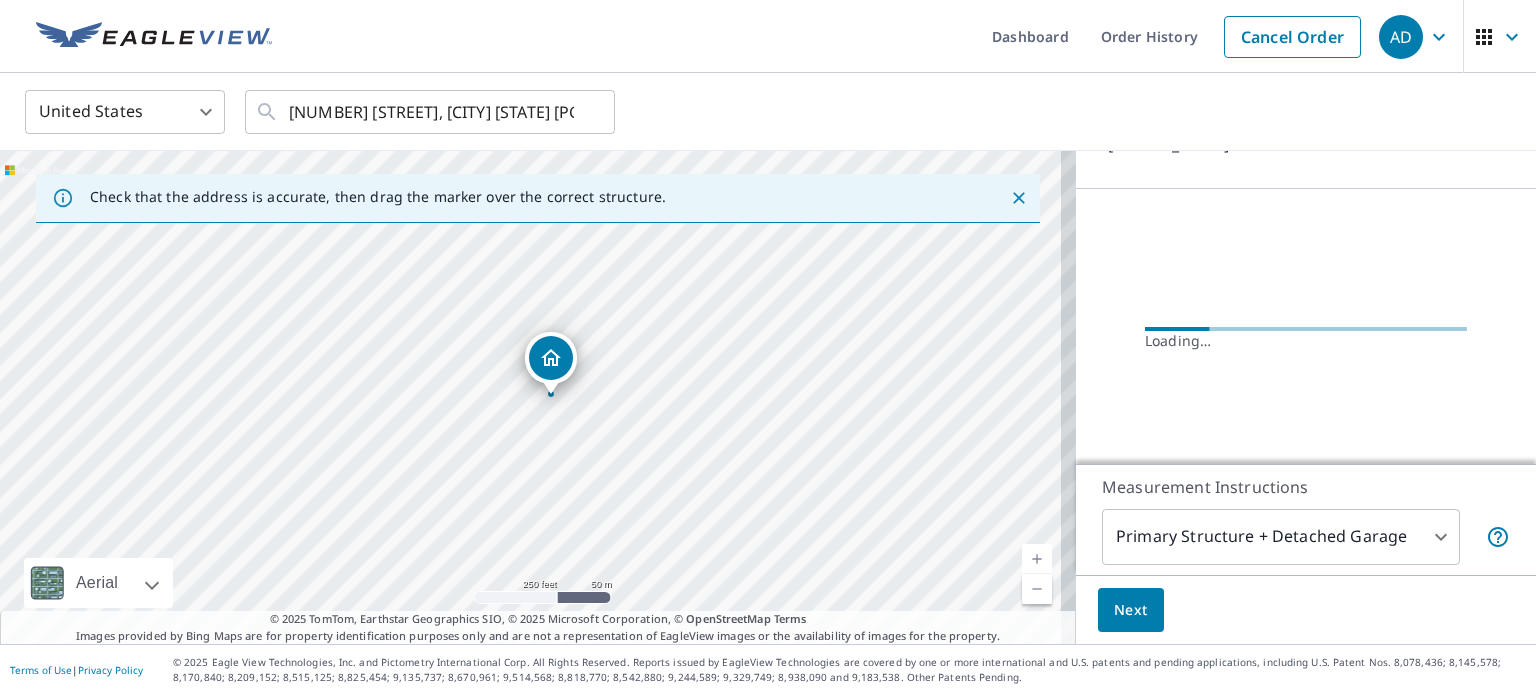 scroll, scrollTop: 114, scrollLeft: 0, axis: vertical 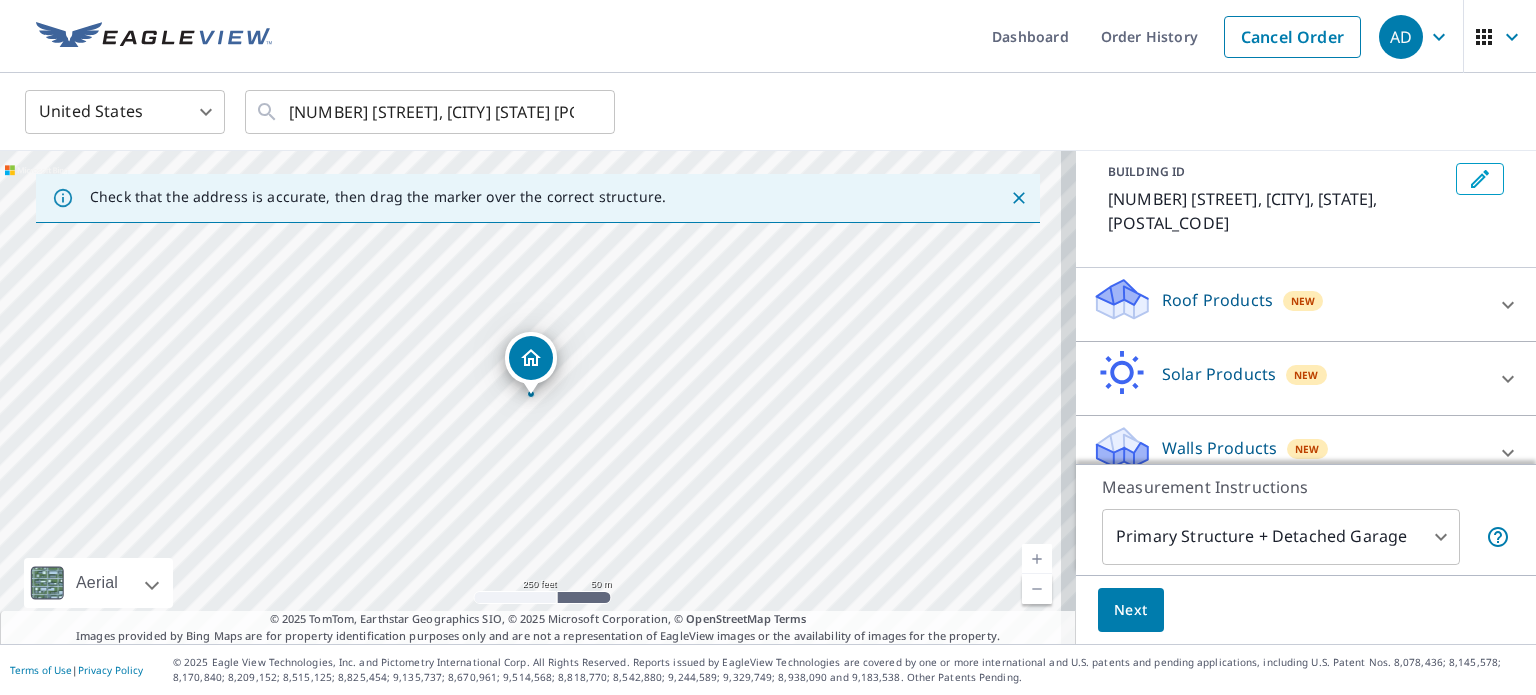 click on "Roof Products" at bounding box center (1217, 300) 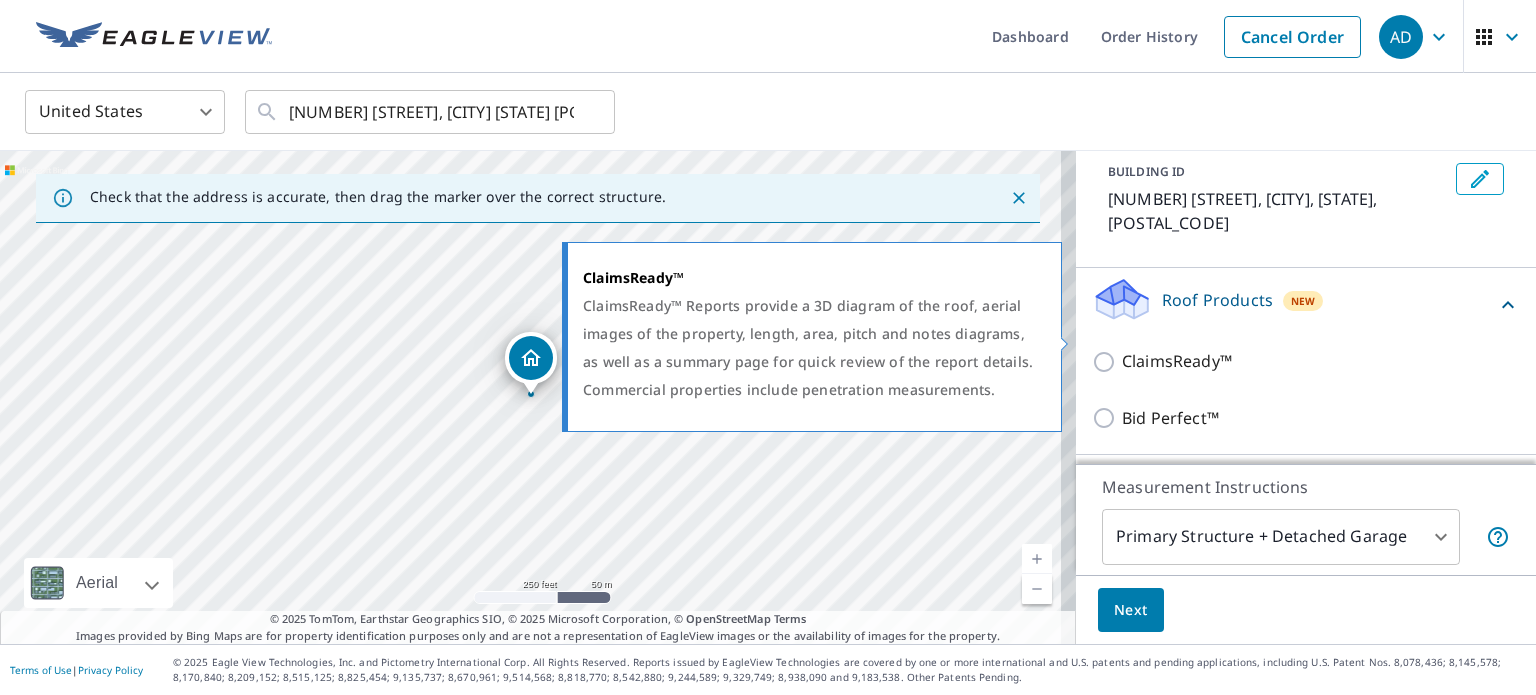 click on "ClaimsReady™" at bounding box center [1177, 361] 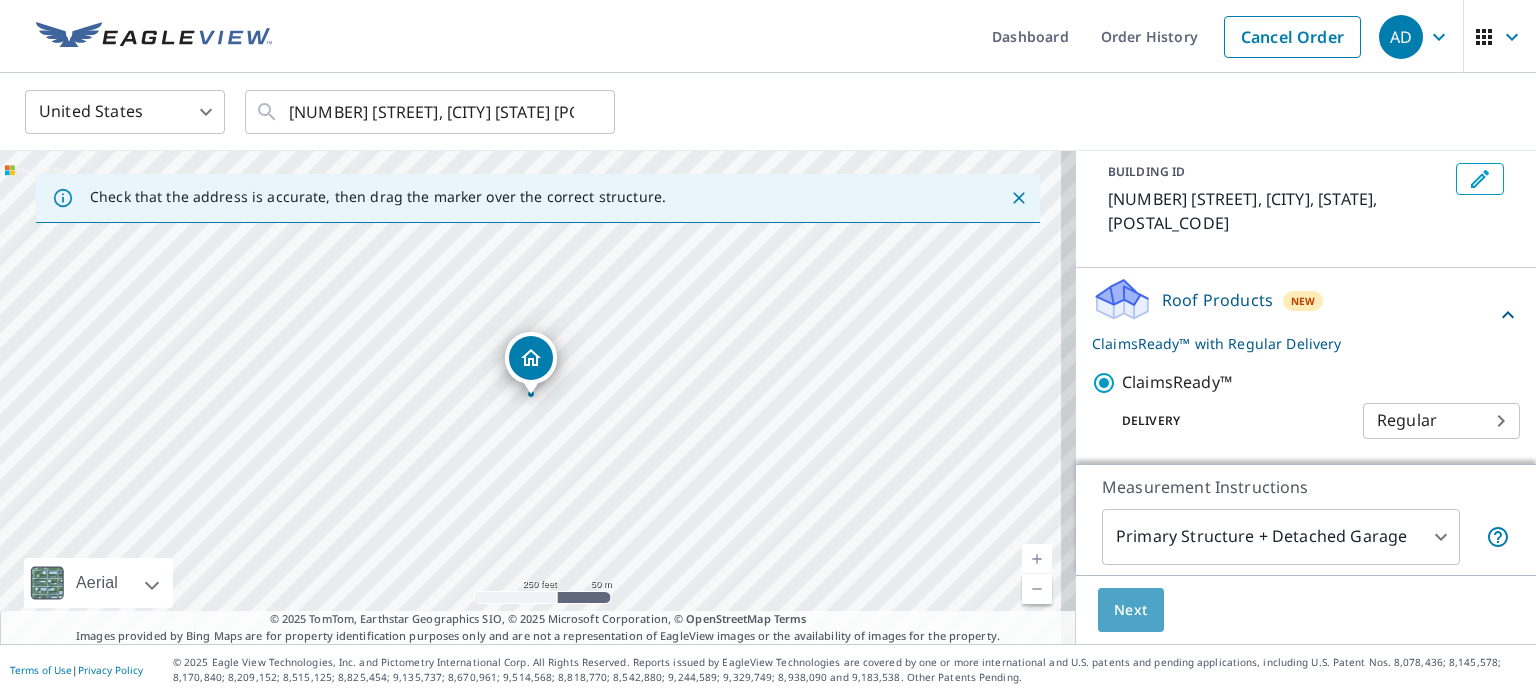 drag, startPoint x: 1116, startPoint y: 598, endPoint x: 1242, endPoint y: 38, distance: 574 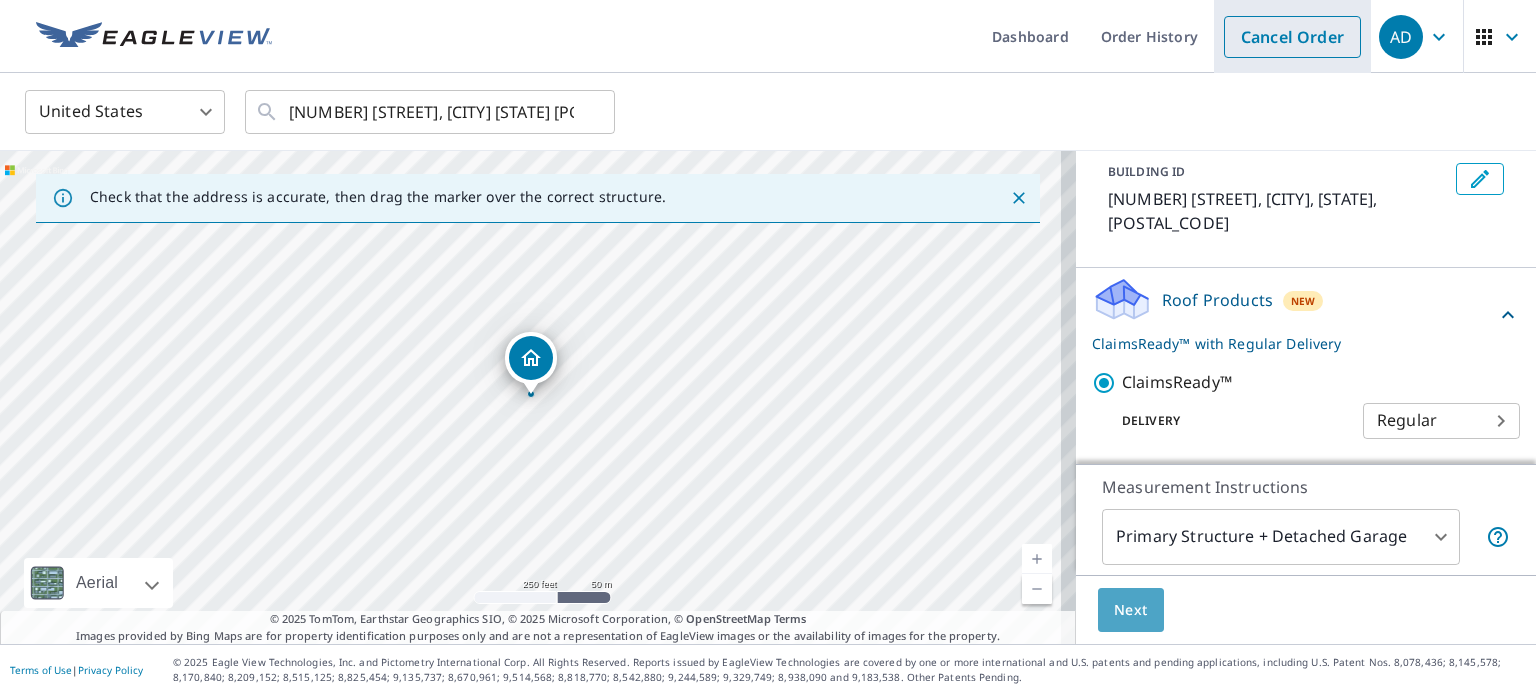 click on "Next" at bounding box center (1131, 610) 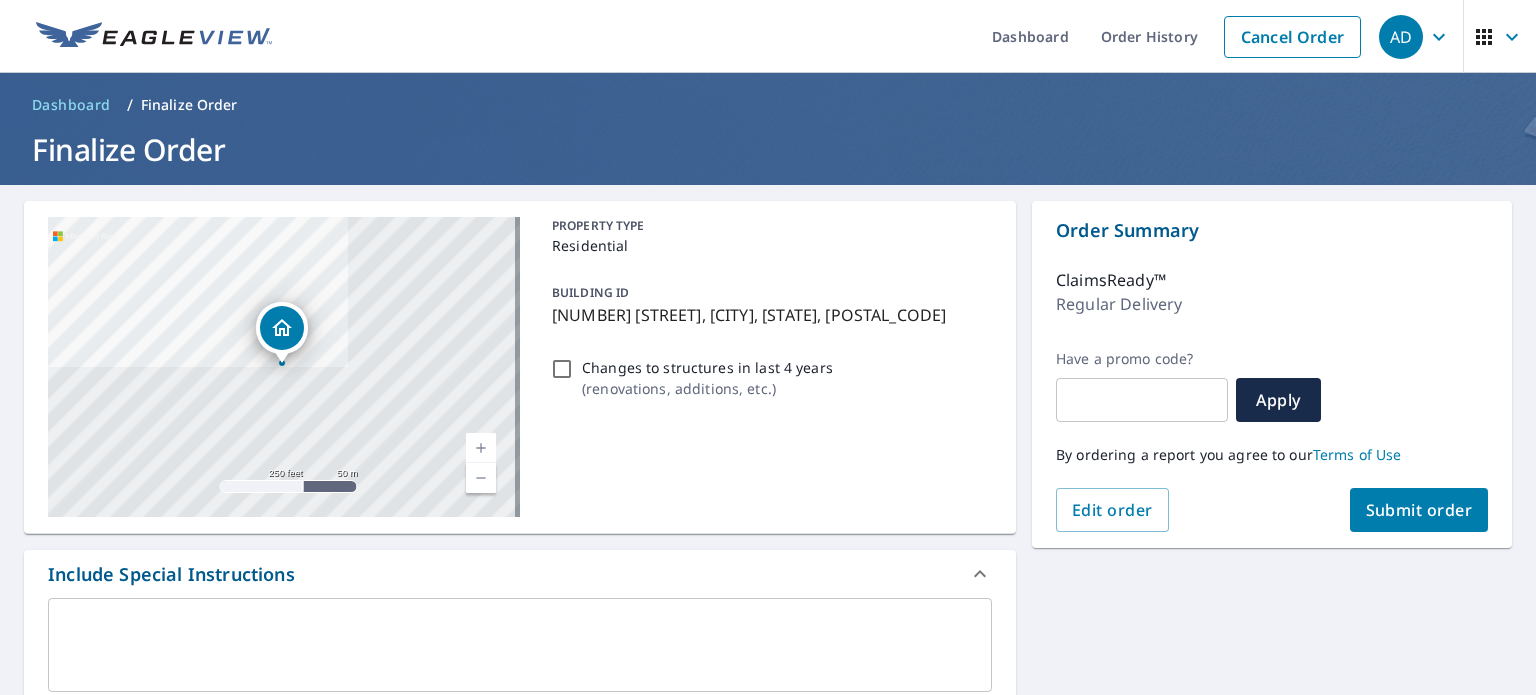scroll, scrollTop: 500, scrollLeft: 0, axis: vertical 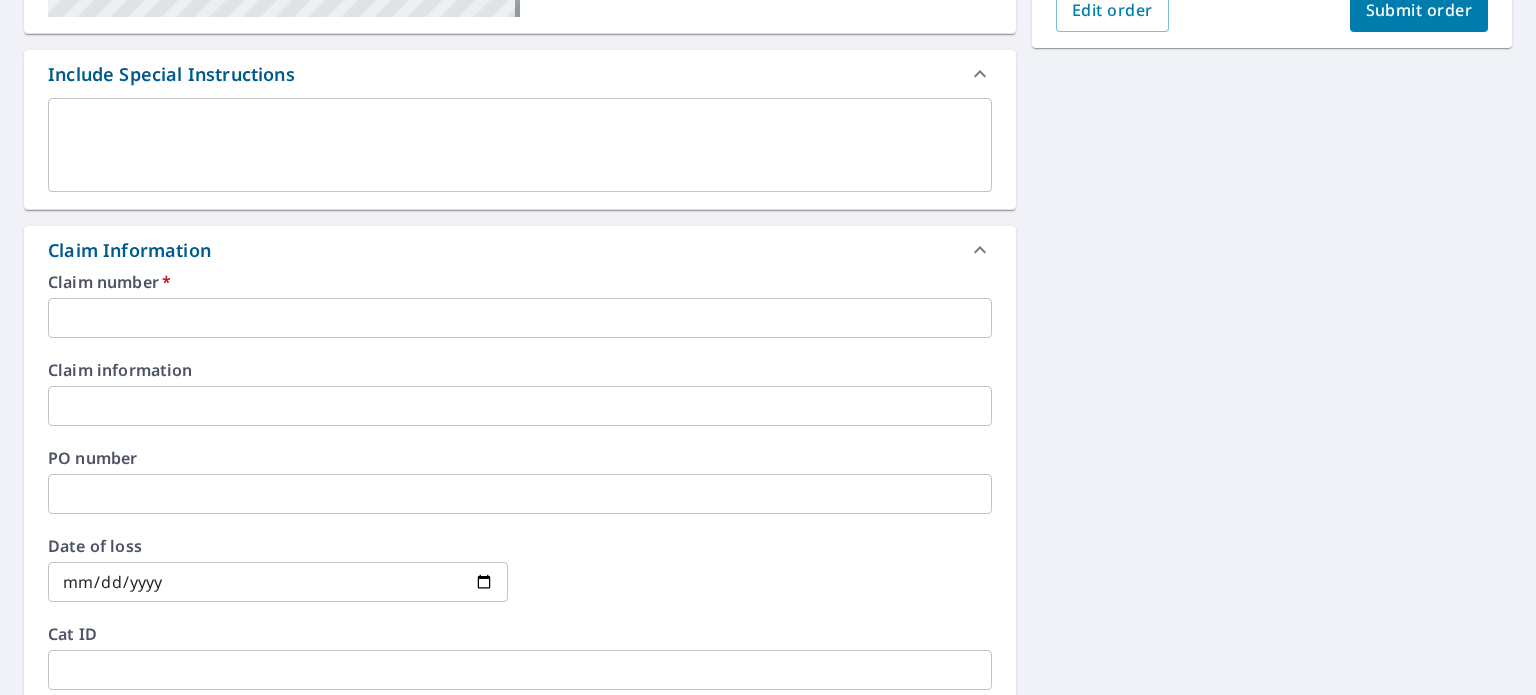 click at bounding box center (520, 318) 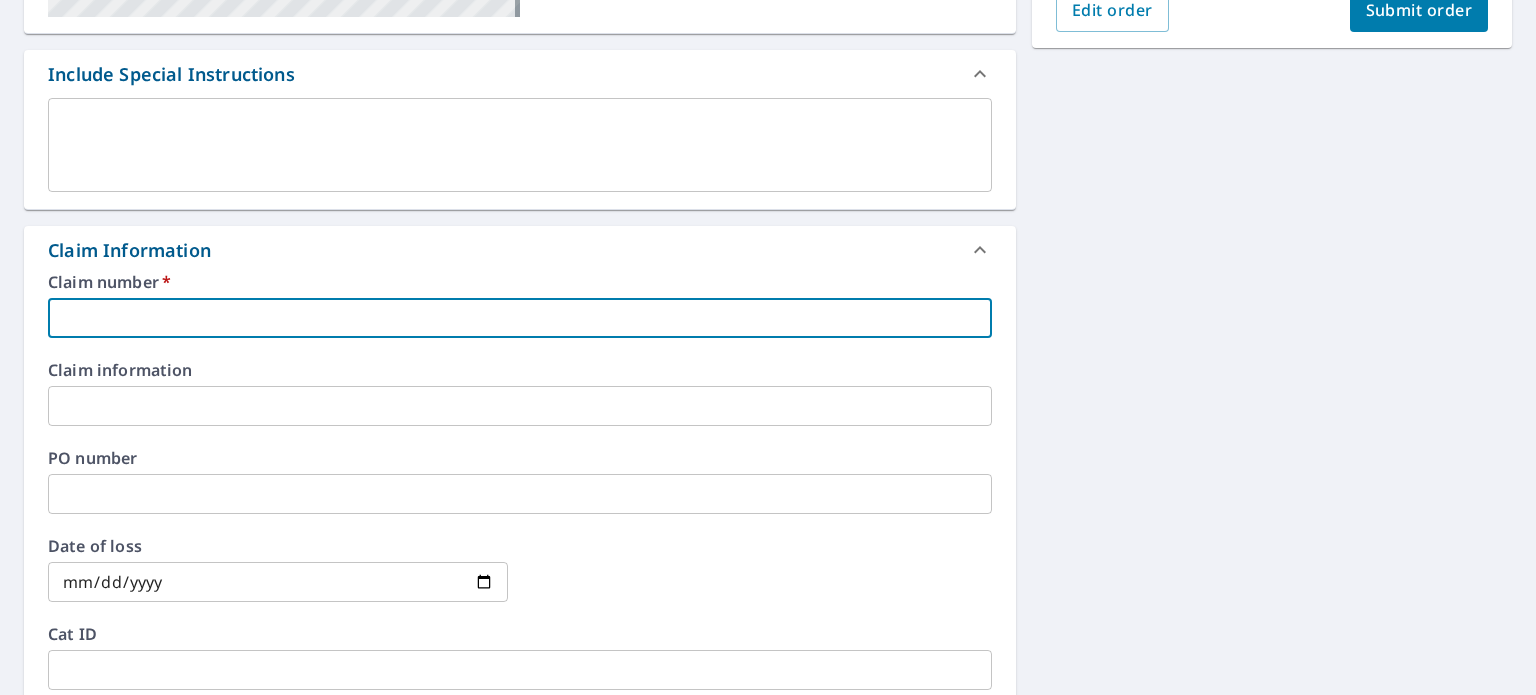 paste on "[PHONE]" 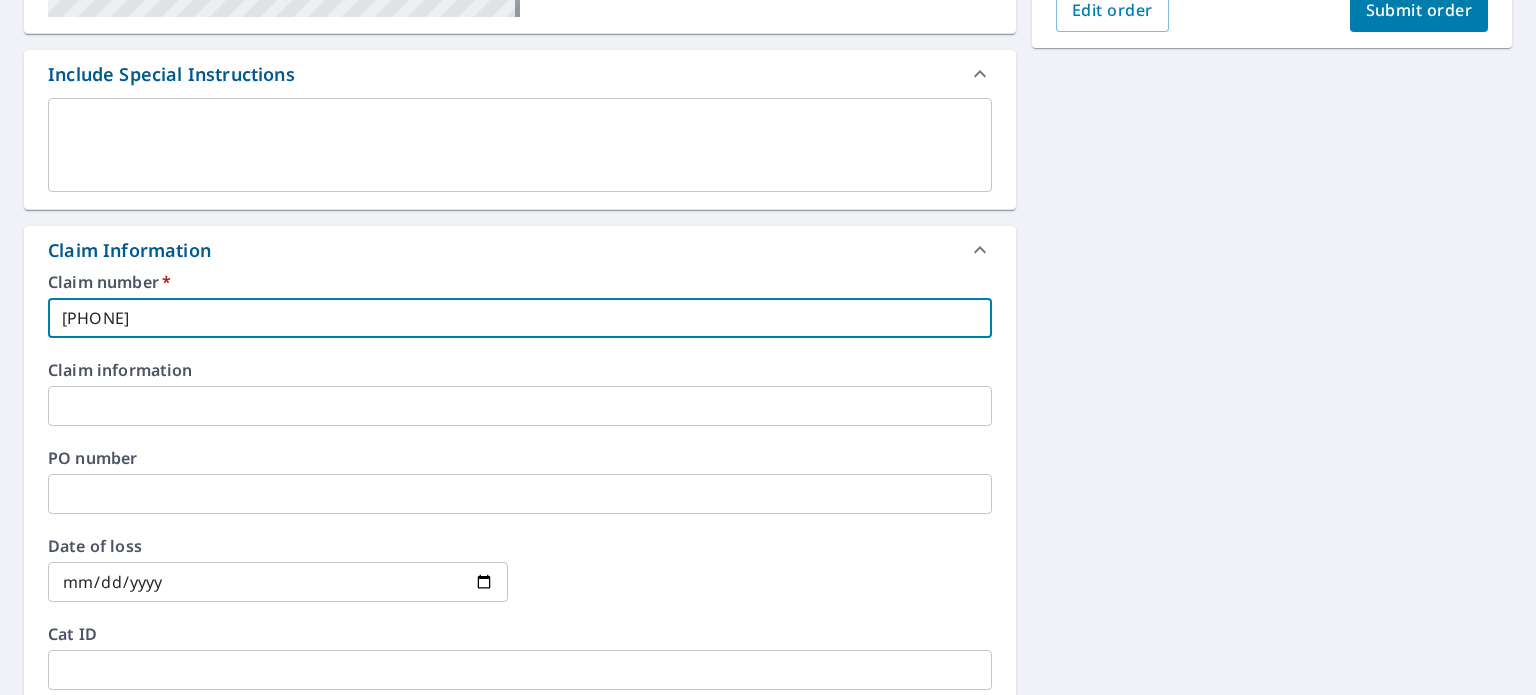 type on "[PHONE]" 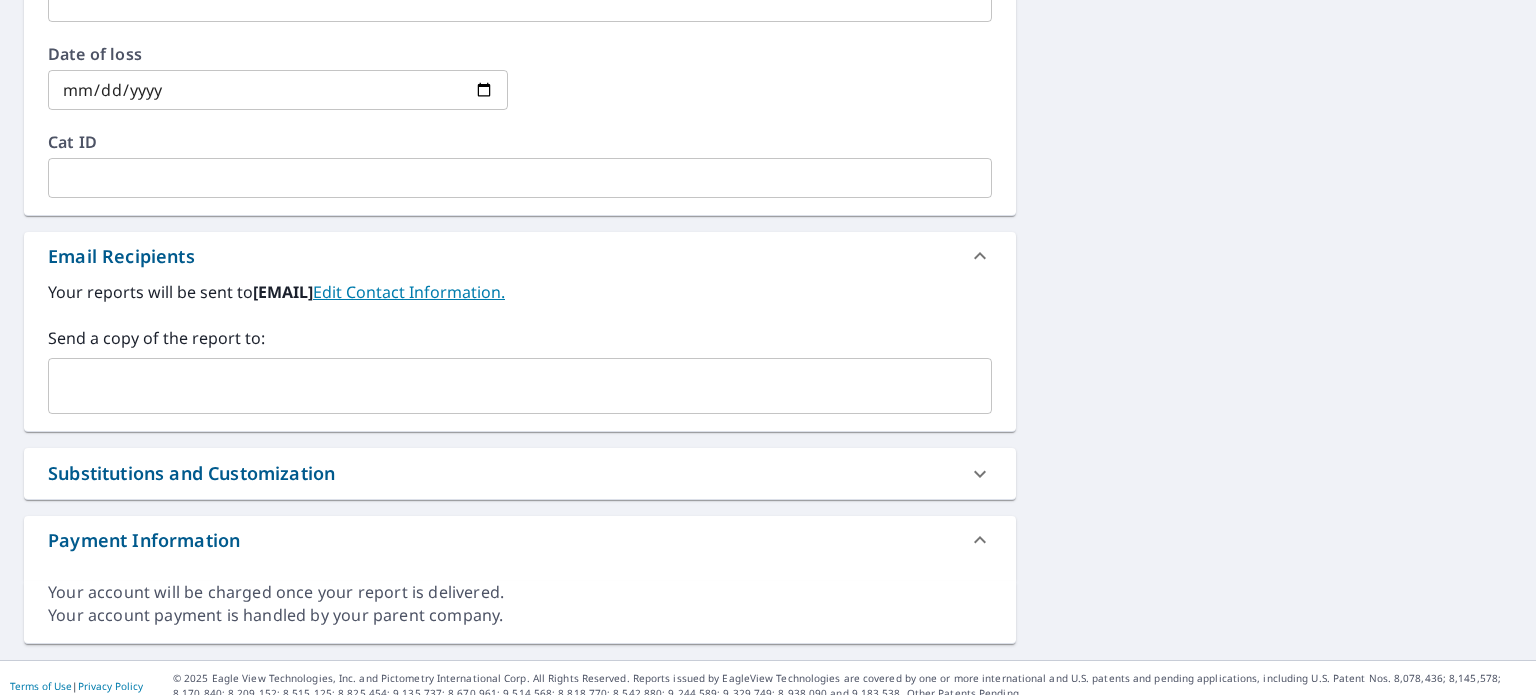 scroll, scrollTop: 1000, scrollLeft: 0, axis: vertical 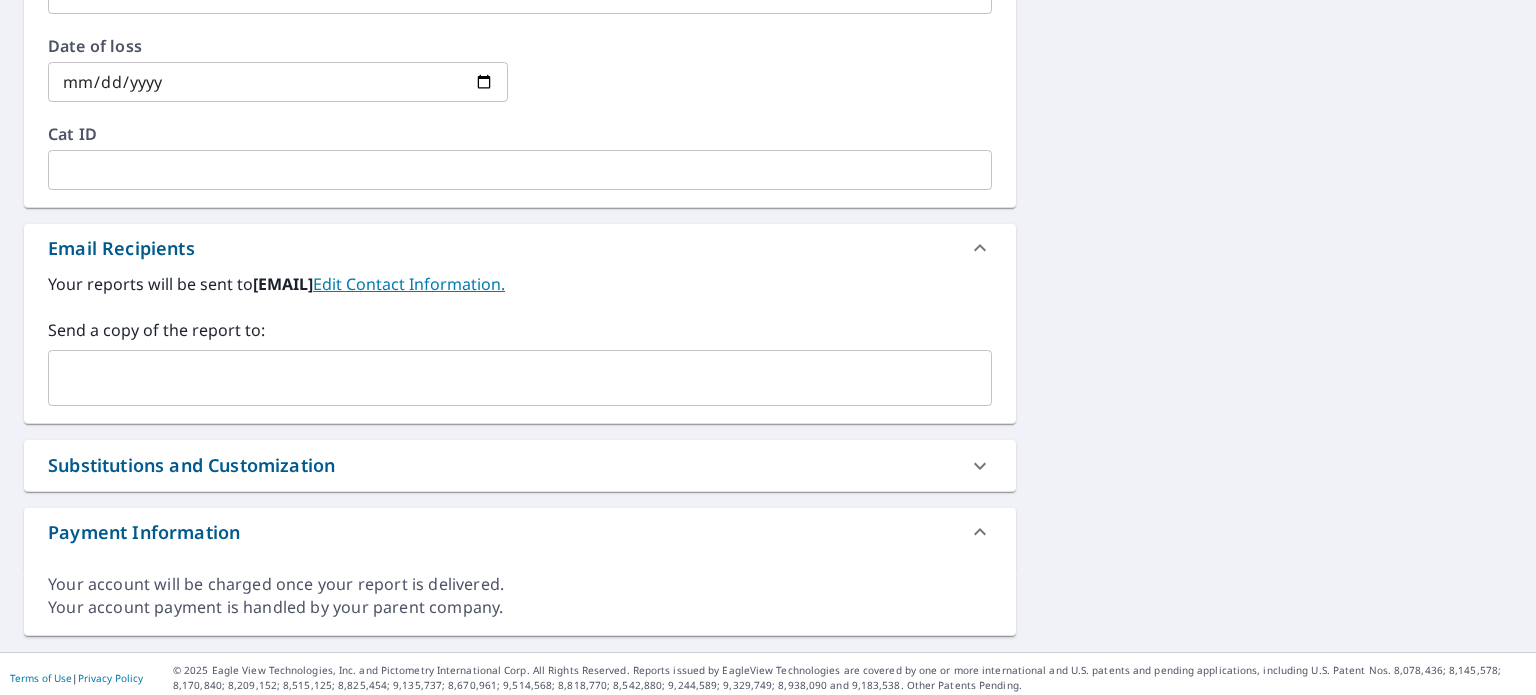 click on "​" at bounding box center (520, 378) 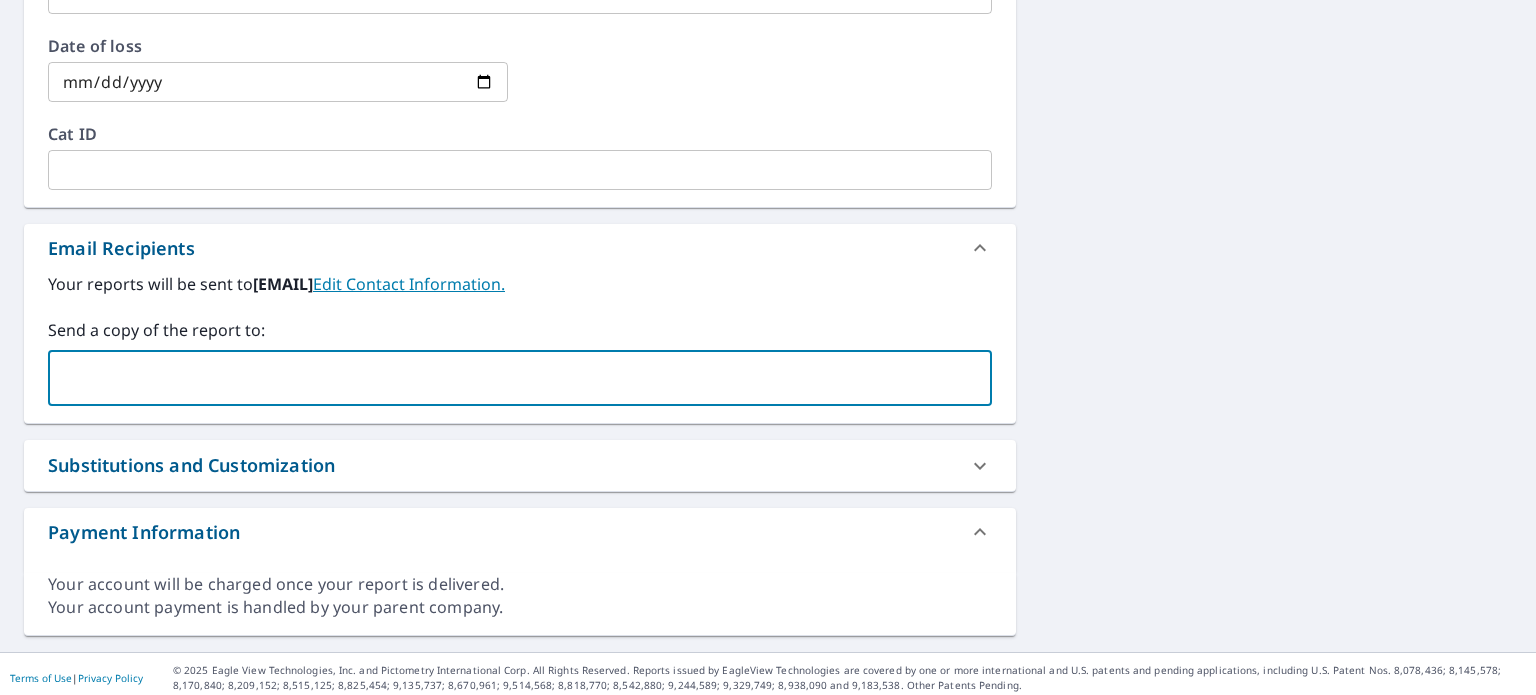 paste on "[EMAIL]" 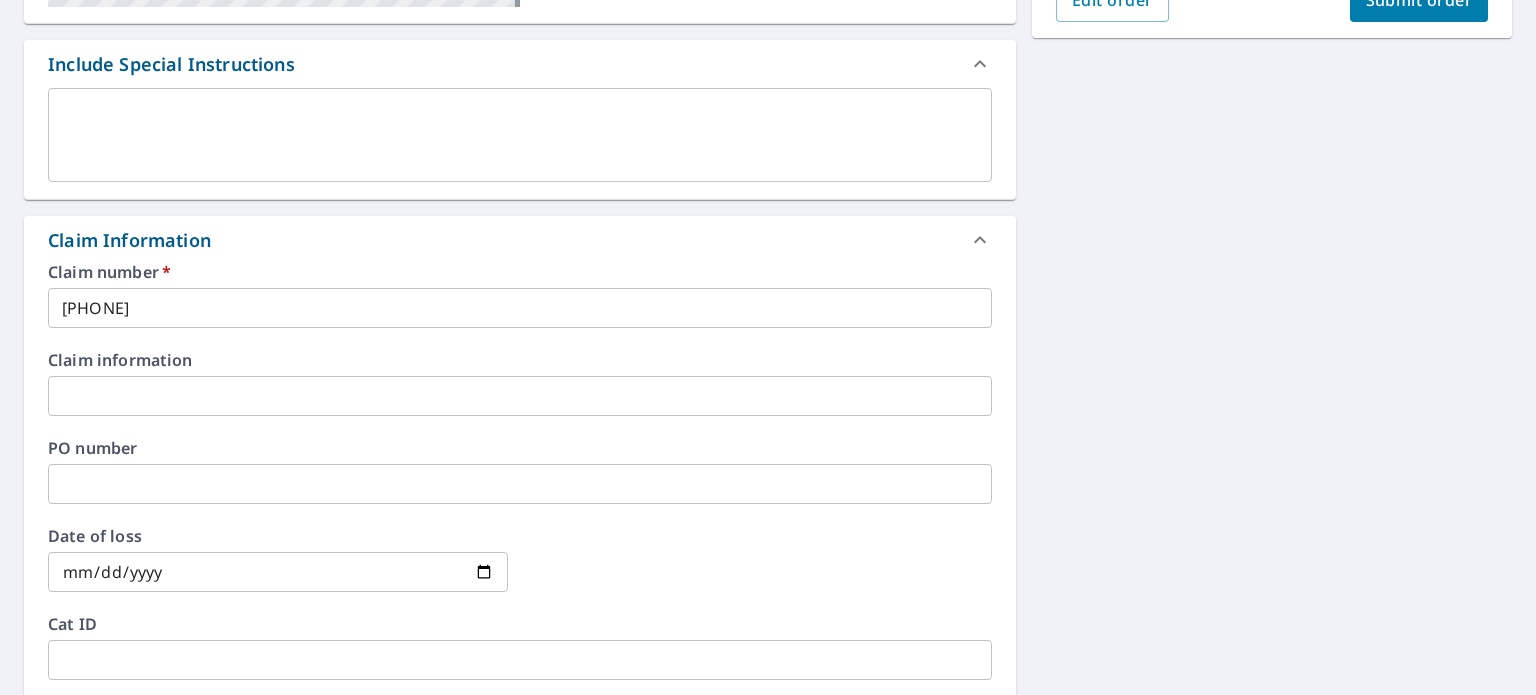 scroll, scrollTop: 300, scrollLeft: 0, axis: vertical 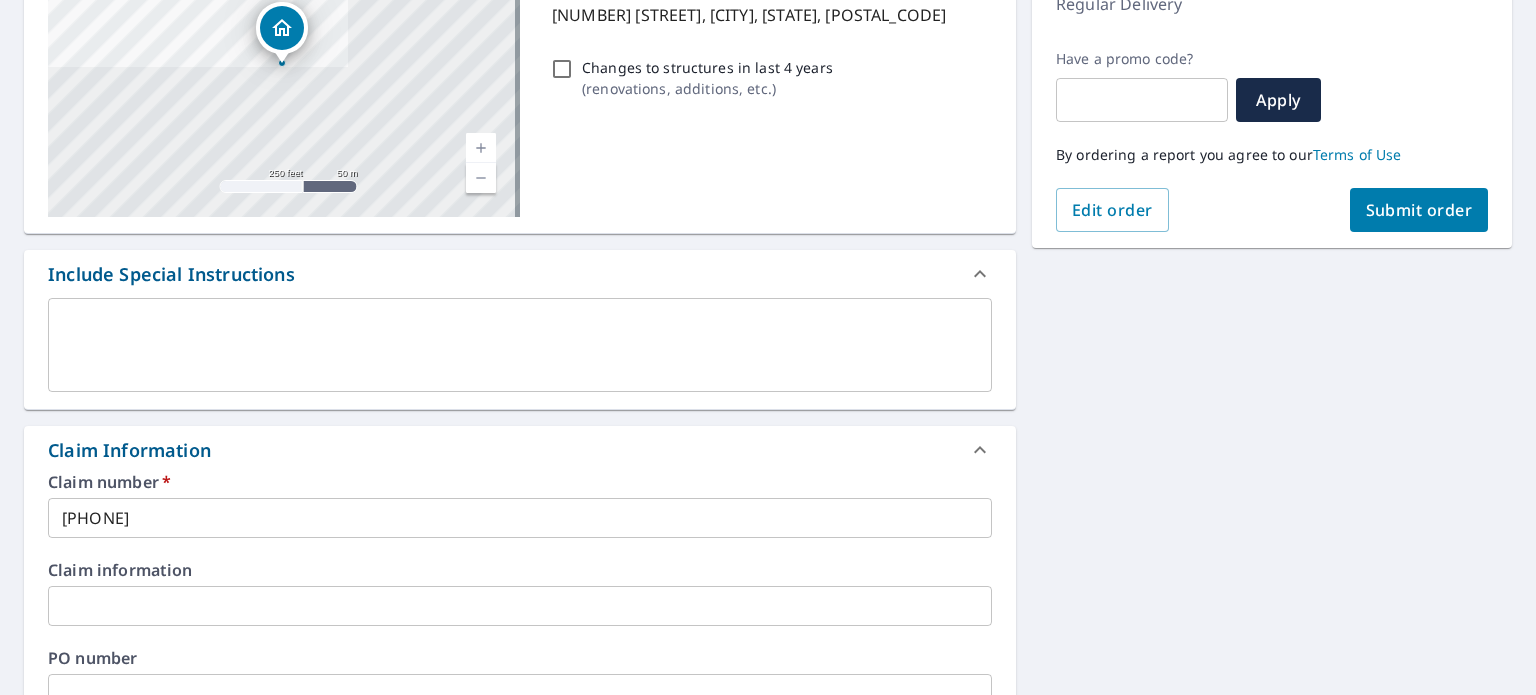 type on "[EMAIL]" 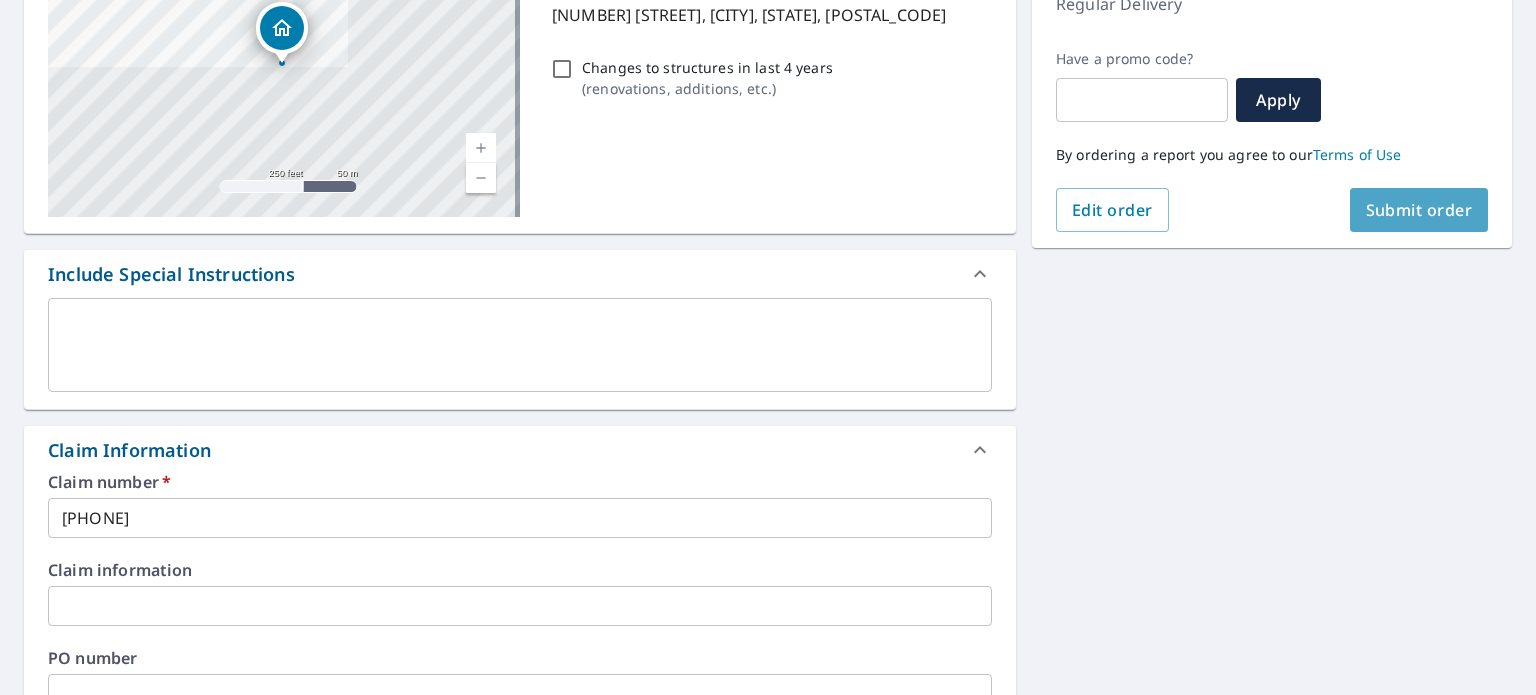 click on "Submit order" at bounding box center [1419, 210] 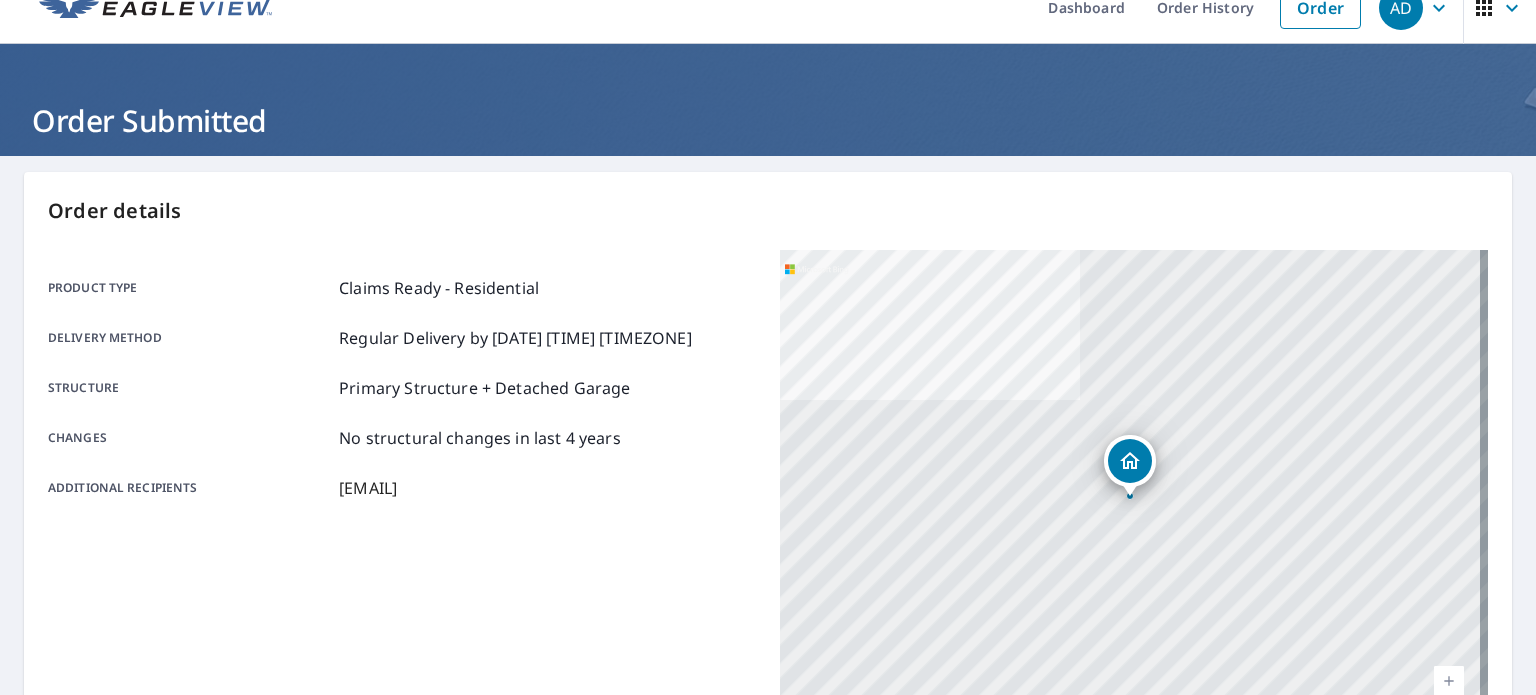 scroll, scrollTop: 0, scrollLeft: 0, axis: both 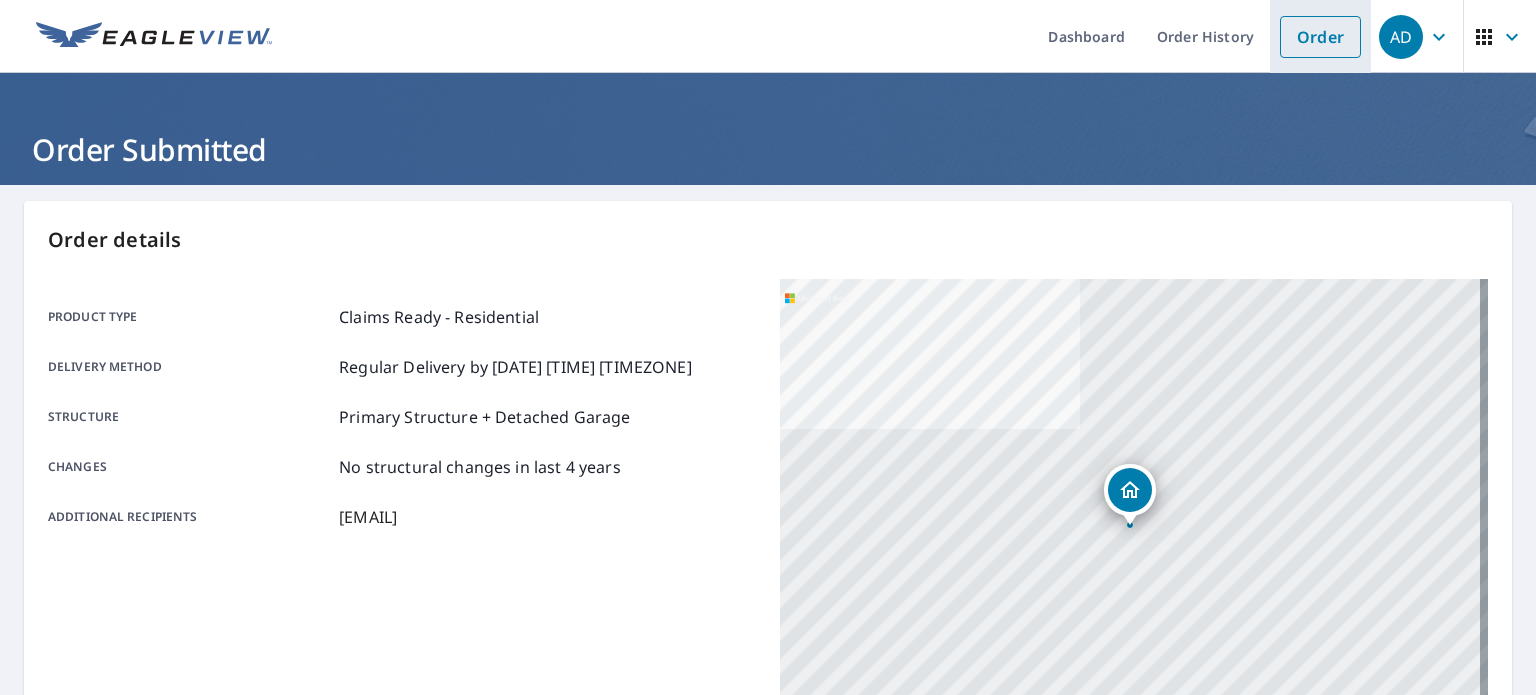 click on "Order" at bounding box center (1320, 37) 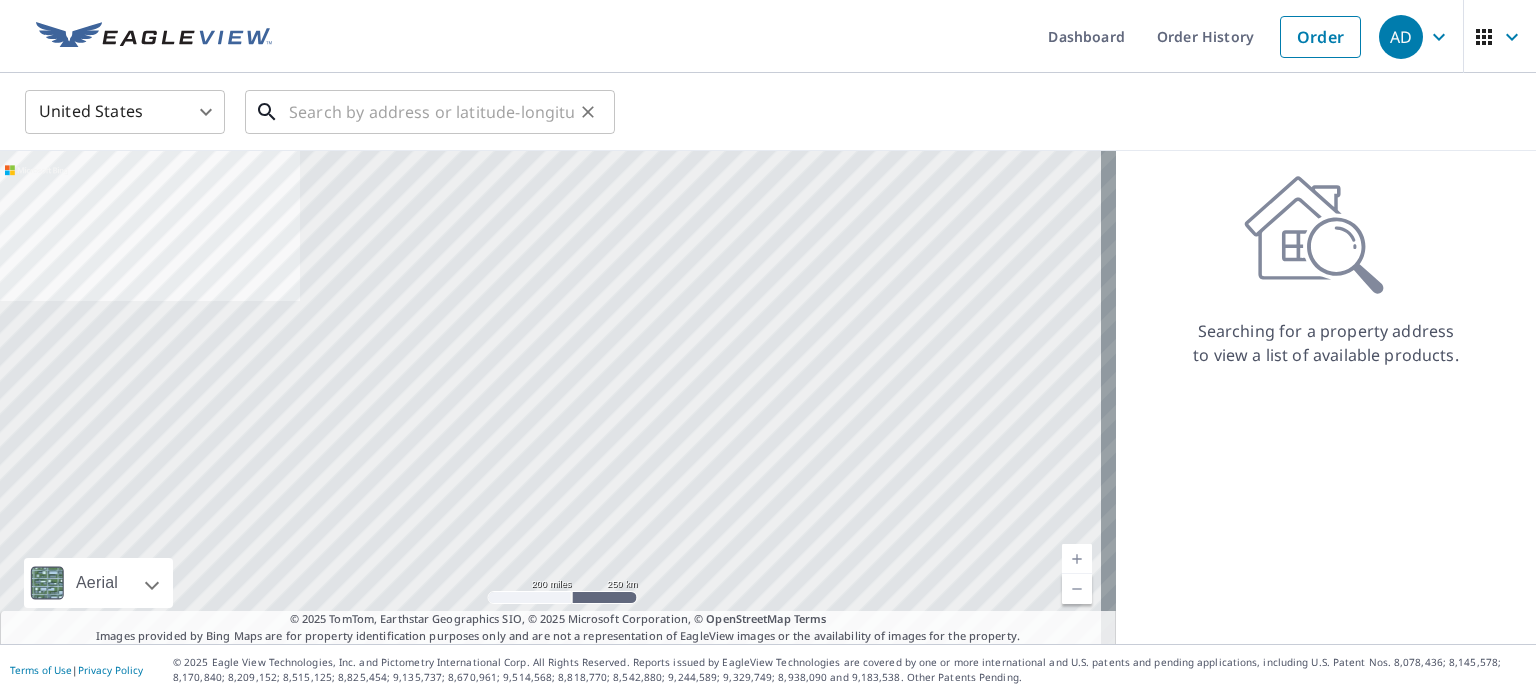 click at bounding box center (431, 112) 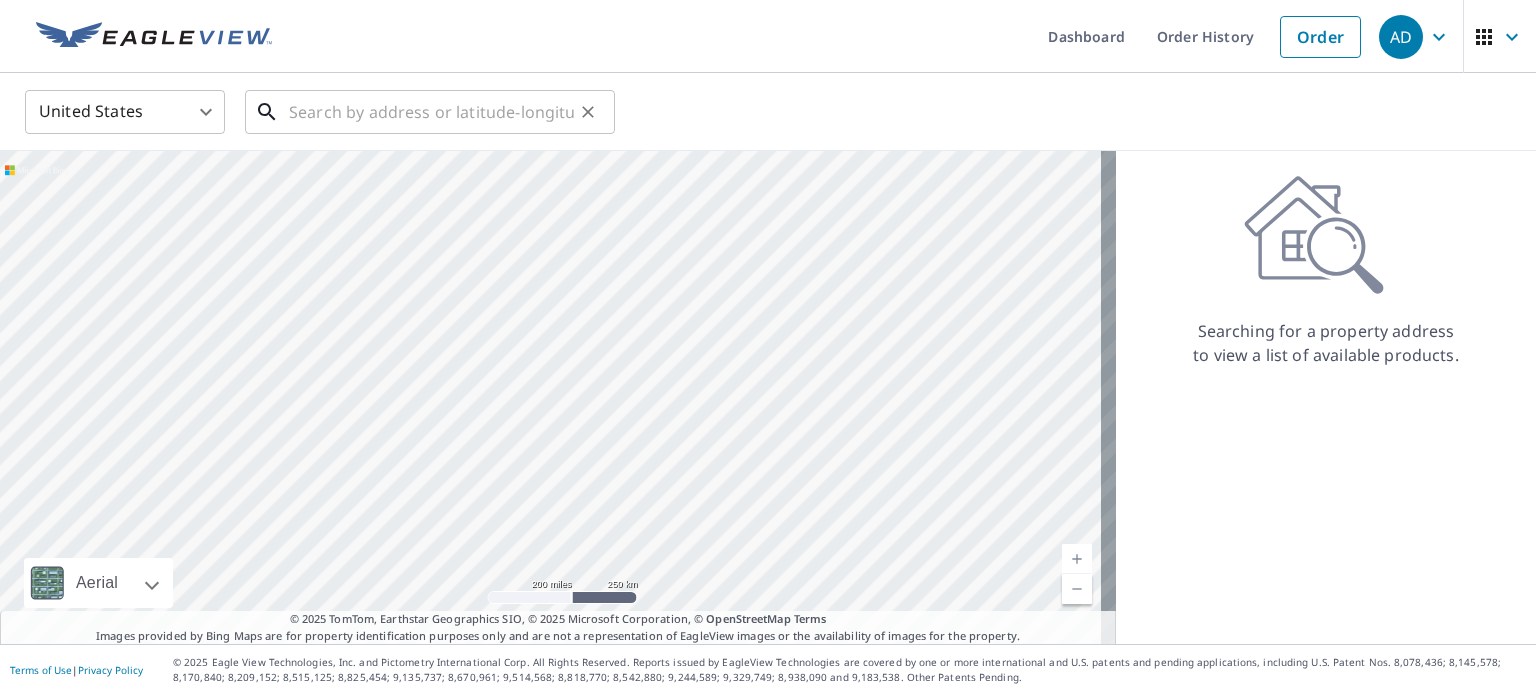 click at bounding box center [431, 112] 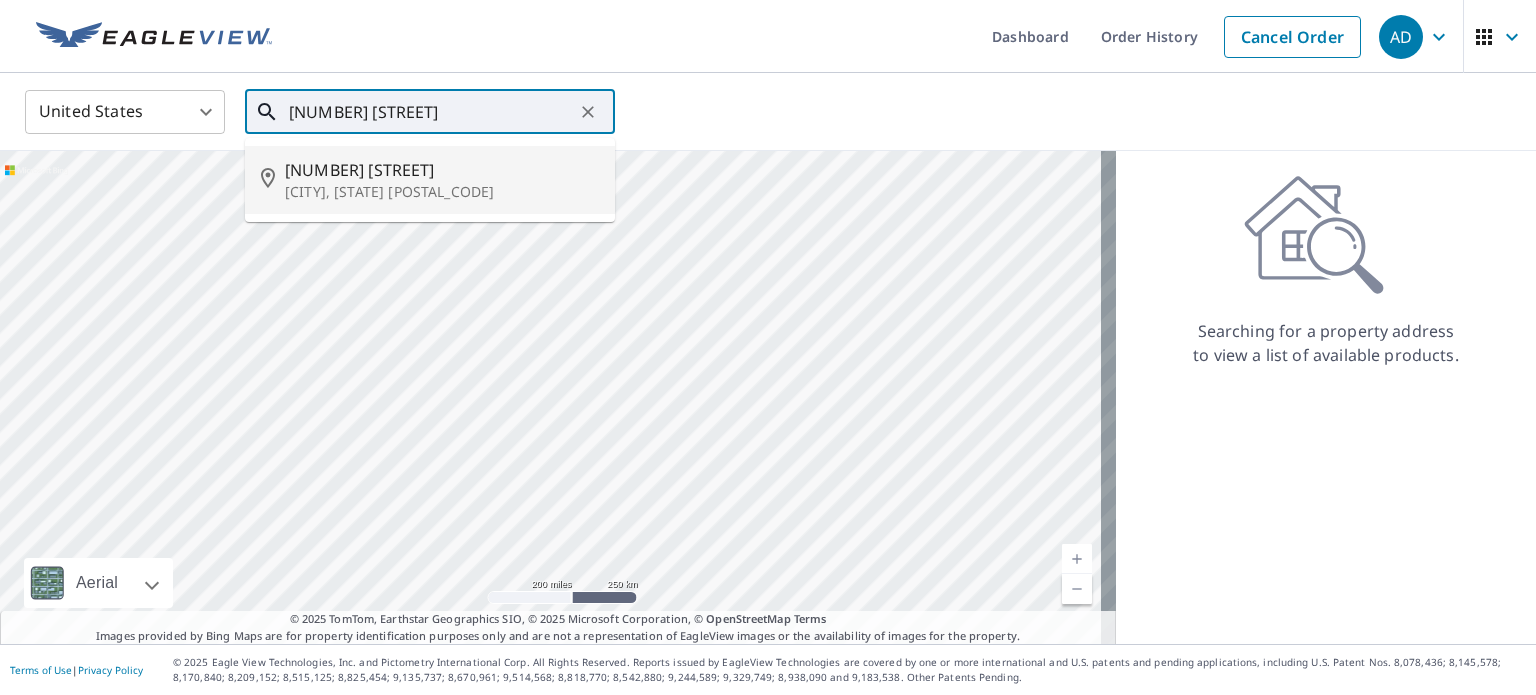 click on "[CITY], [STATE] [POSTAL_CODE]" at bounding box center (442, 192) 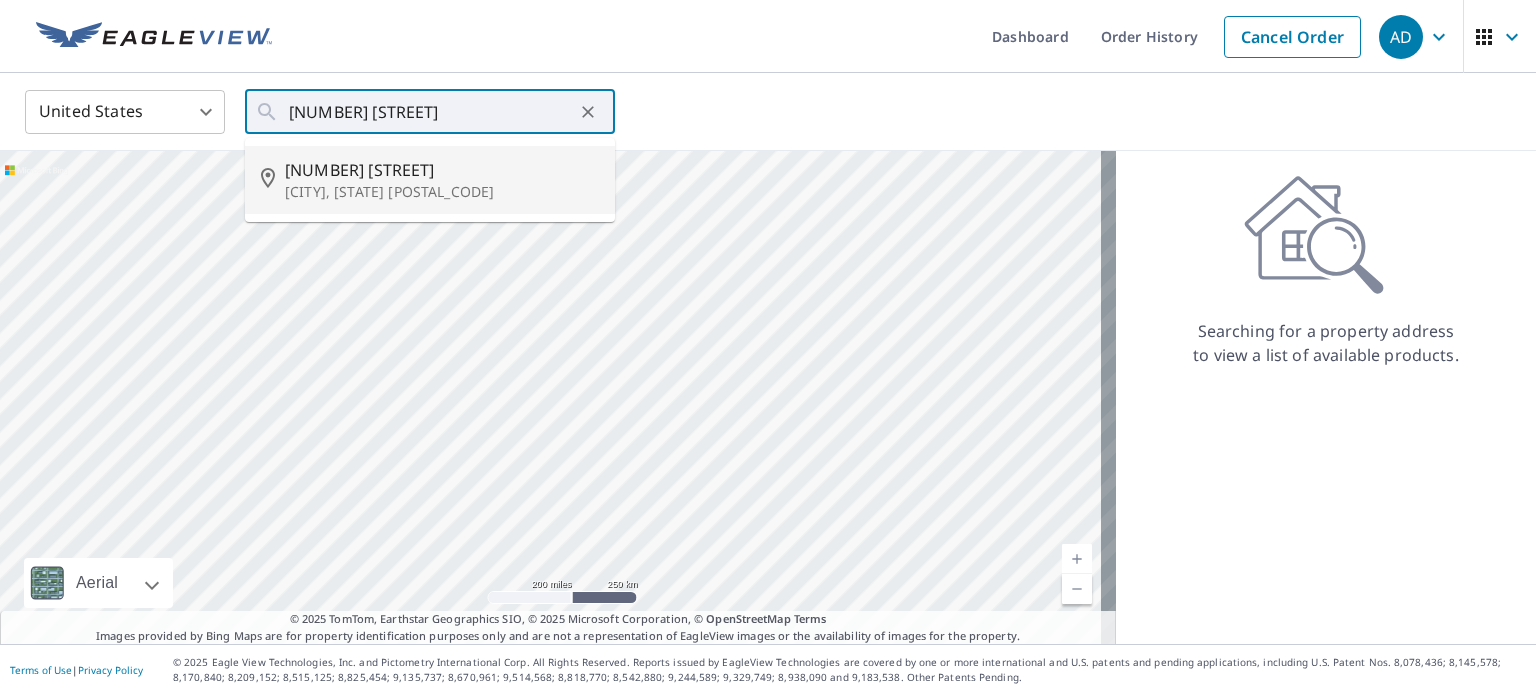 type on "[NUMBER] [STREET] [CITY], [STATE] [POSTAL_CODE]" 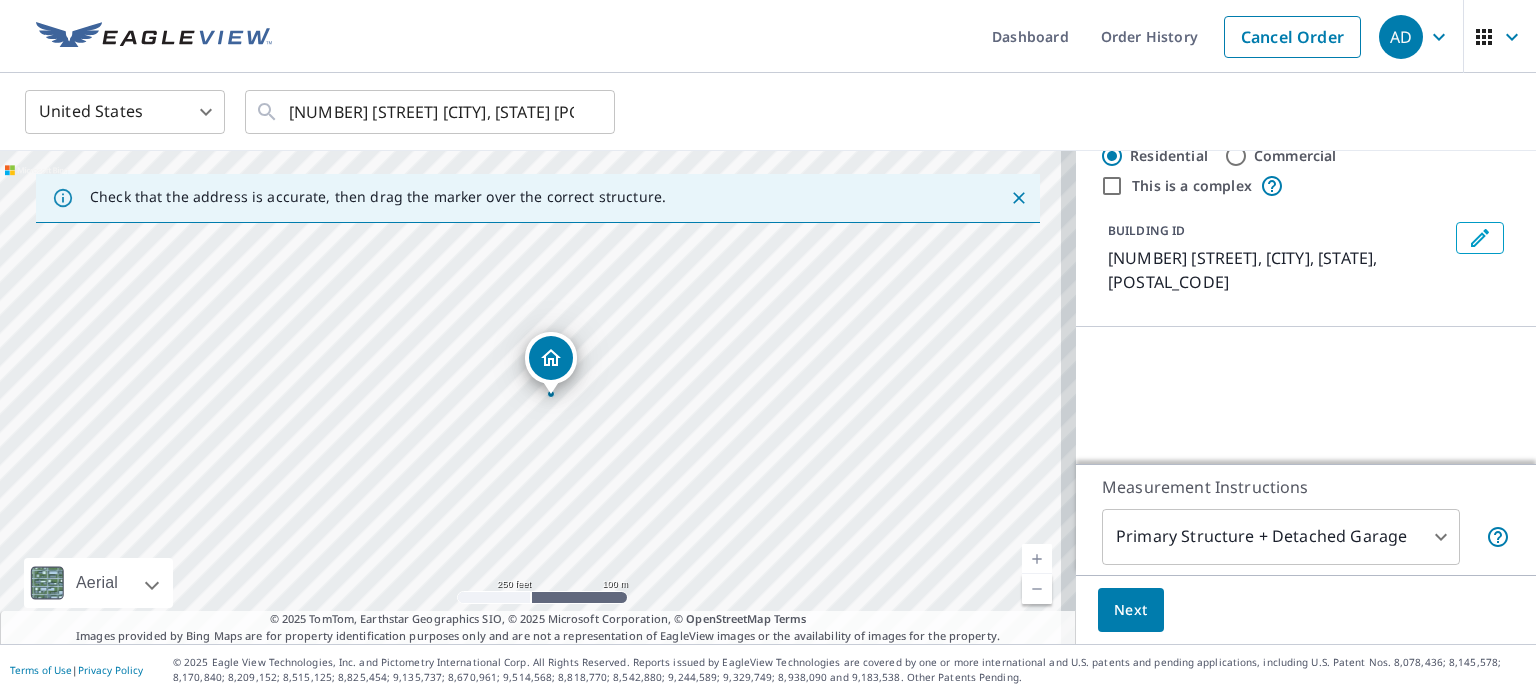 scroll, scrollTop: 100, scrollLeft: 0, axis: vertical 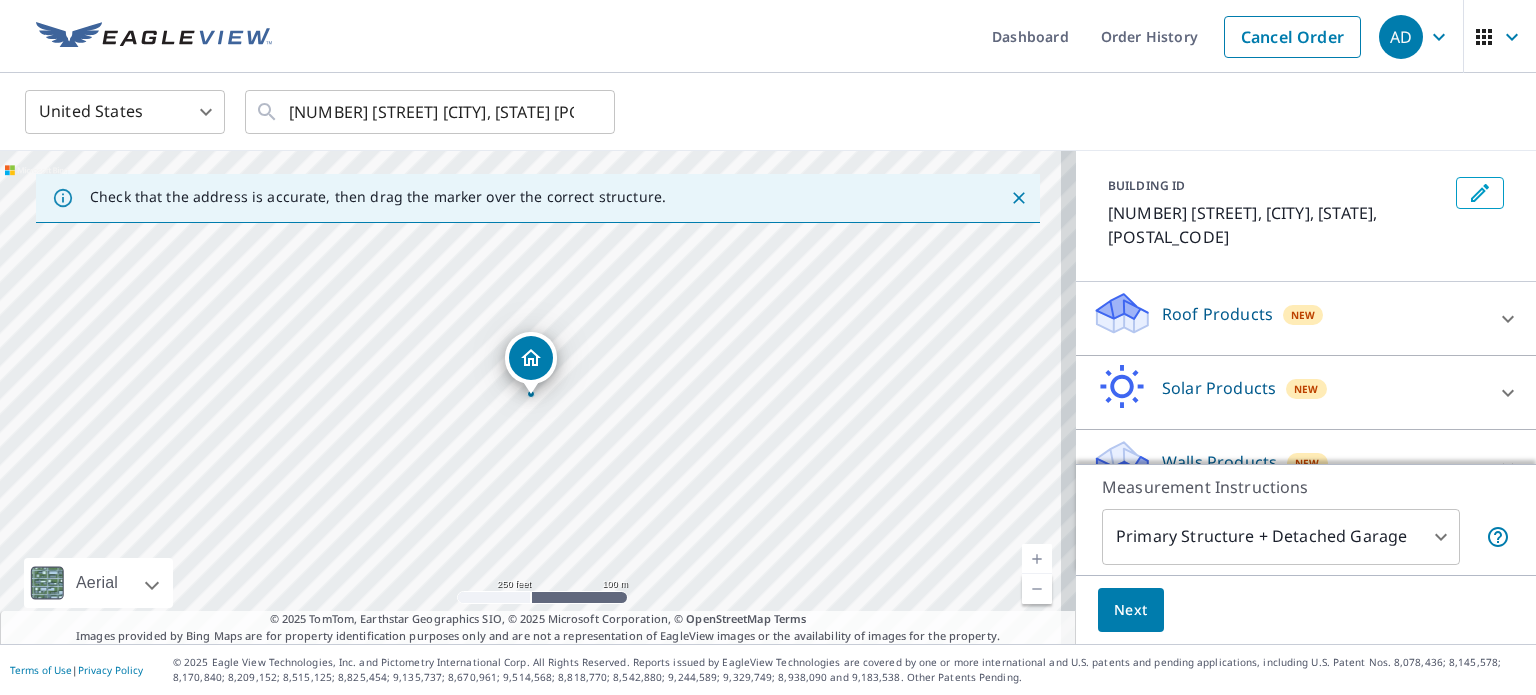 click on "Roof Products New" at bounding box center [1288, 318] 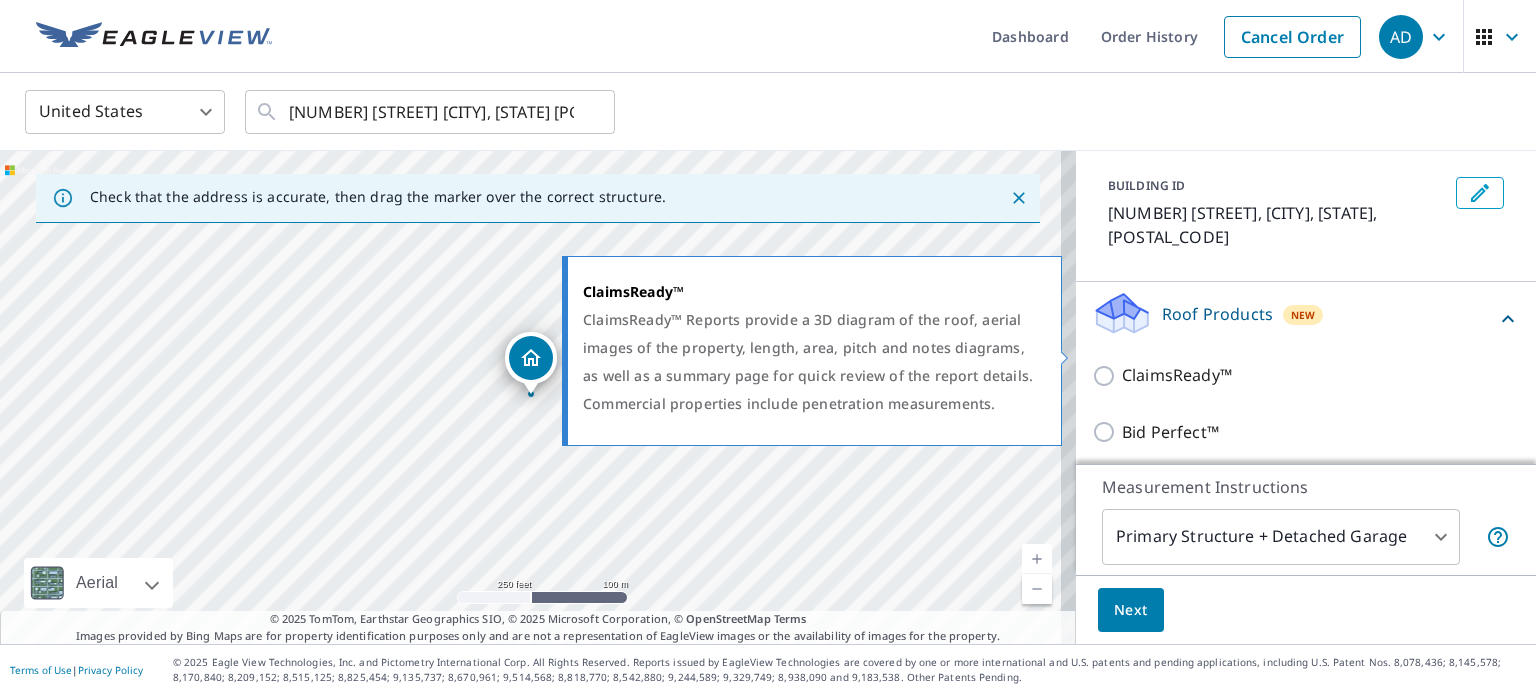 click on "ClaimsReady™" at bounding box center [1177, 375] 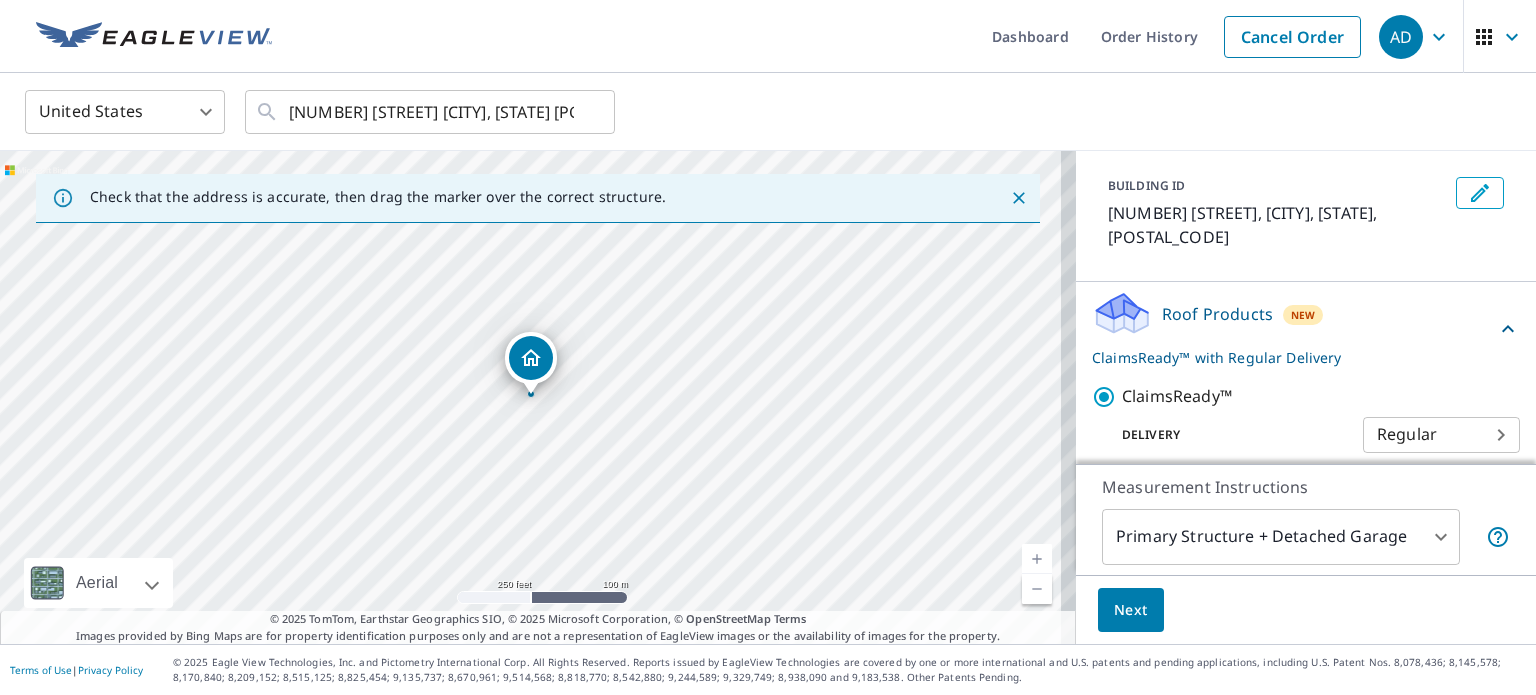 click on "Next" at bounding box center (1131, 610) 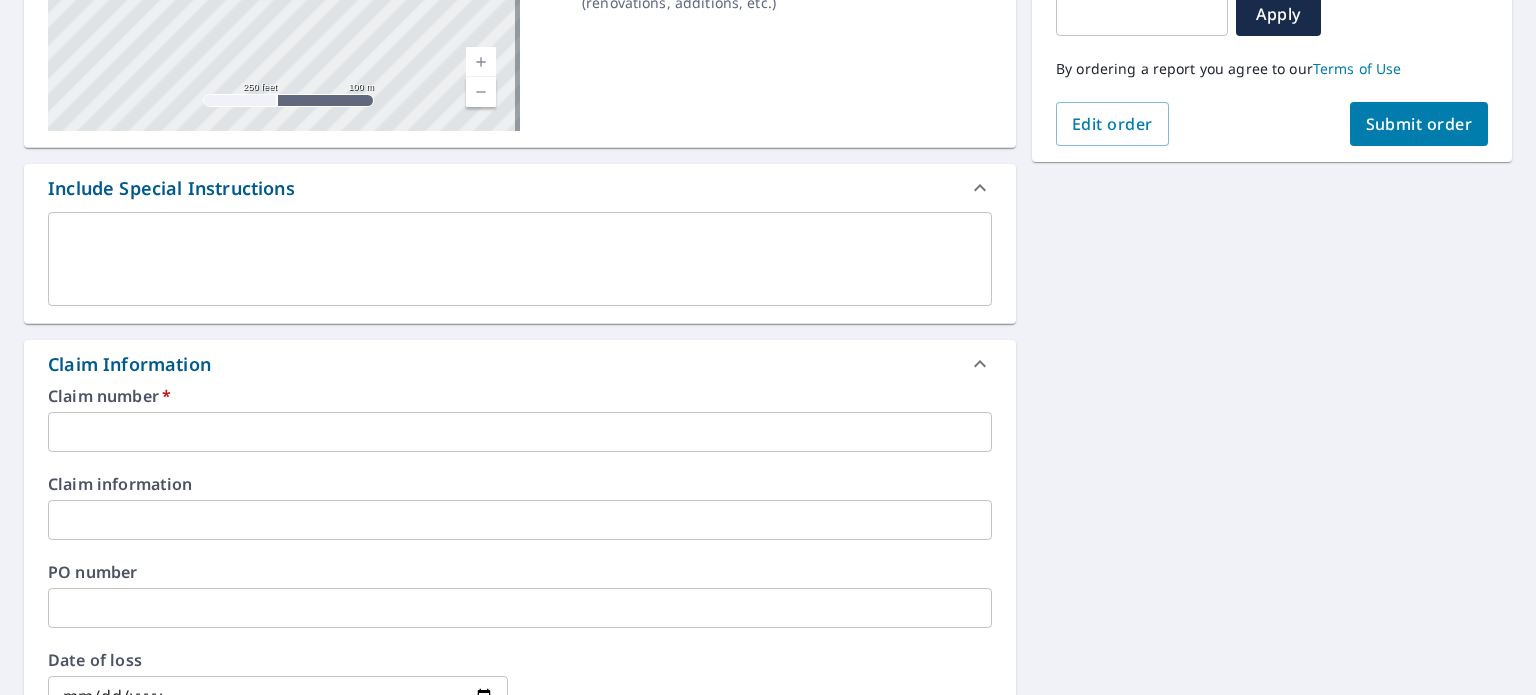 scroll, scrollTop: 500, scrollLeft: 0, axis: vertical 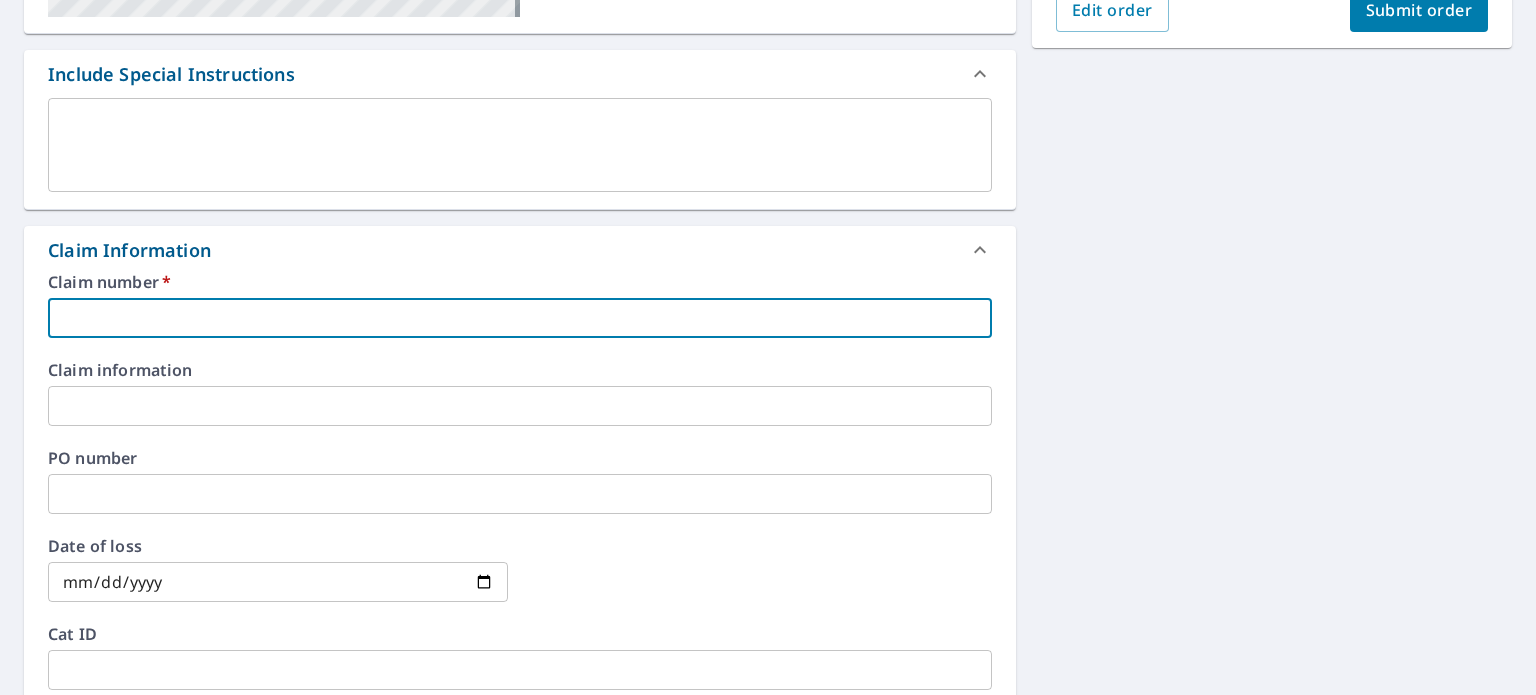 paste on "[PHONE]" 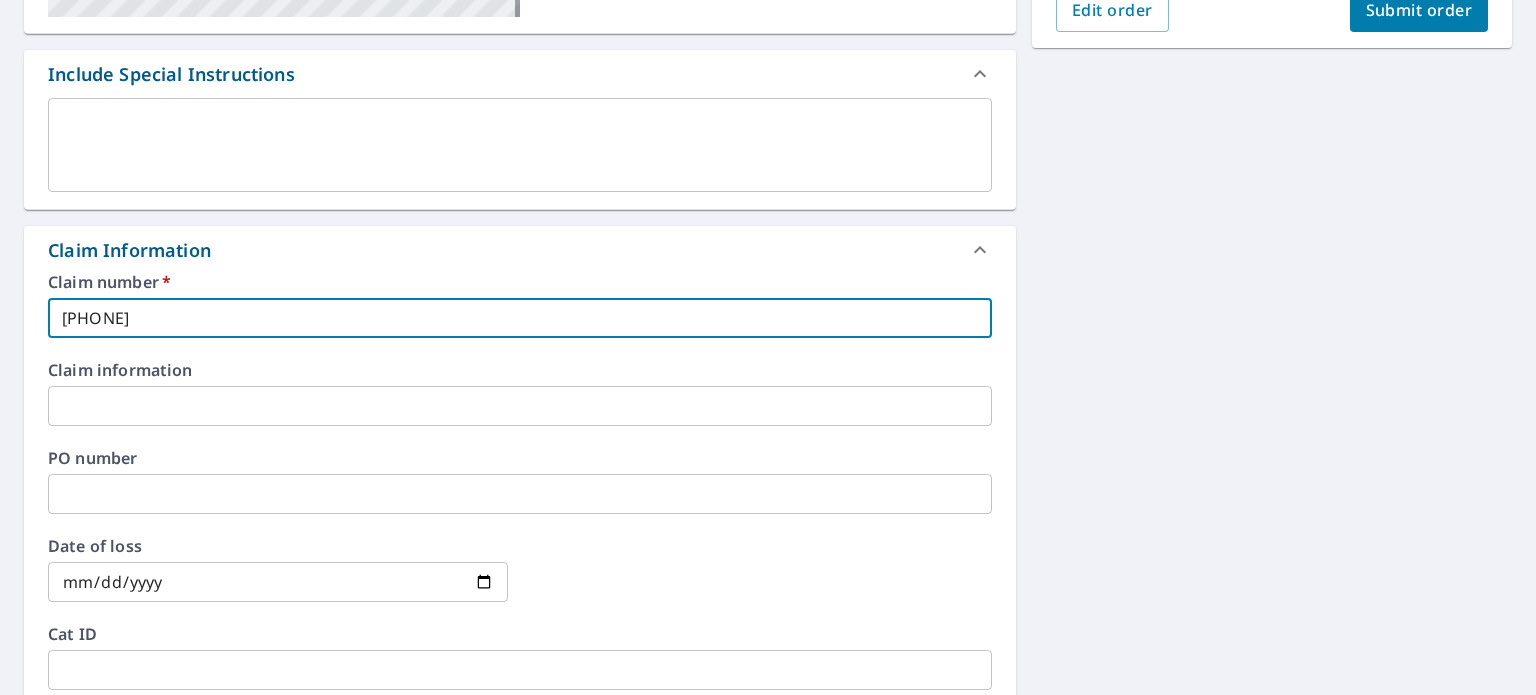 type on "[PHONE]" 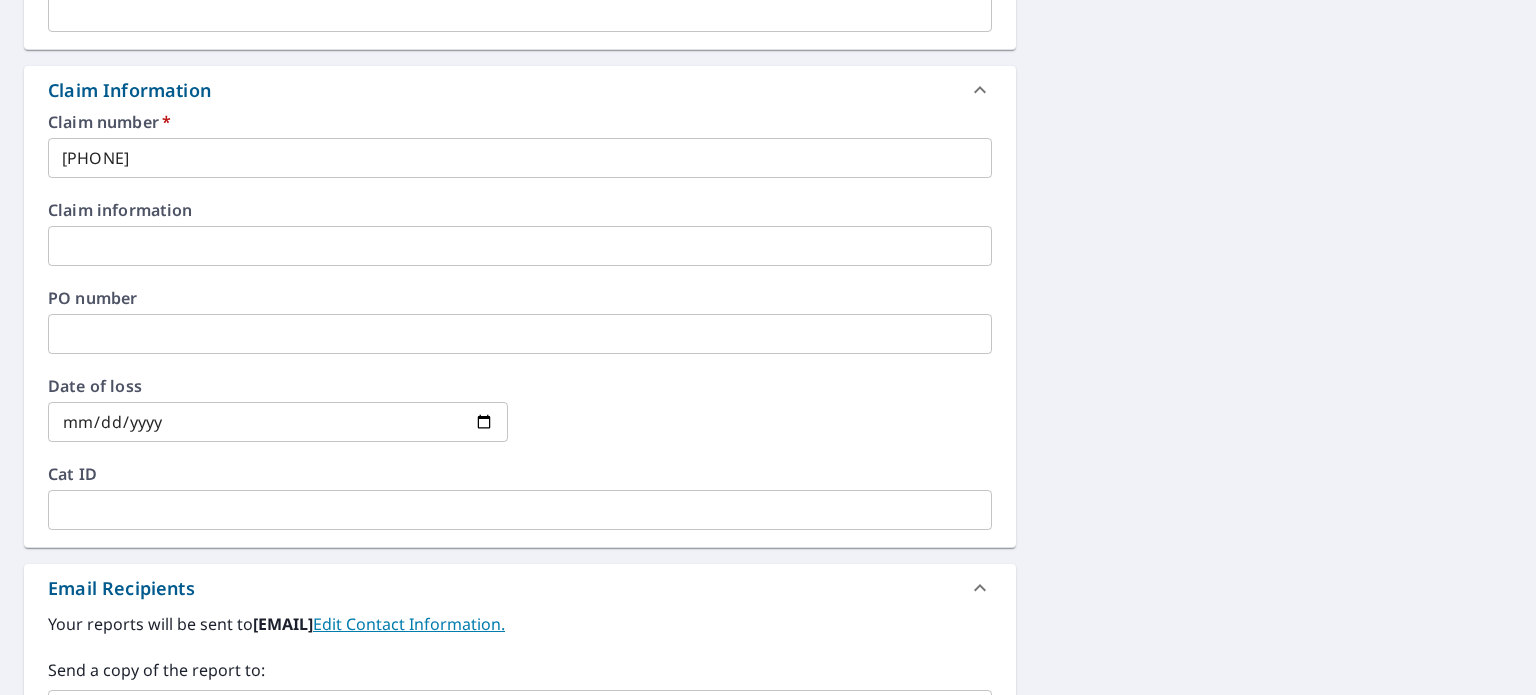scroll, scrollTop: 1000, scrollLeft: 0, axis: vertical 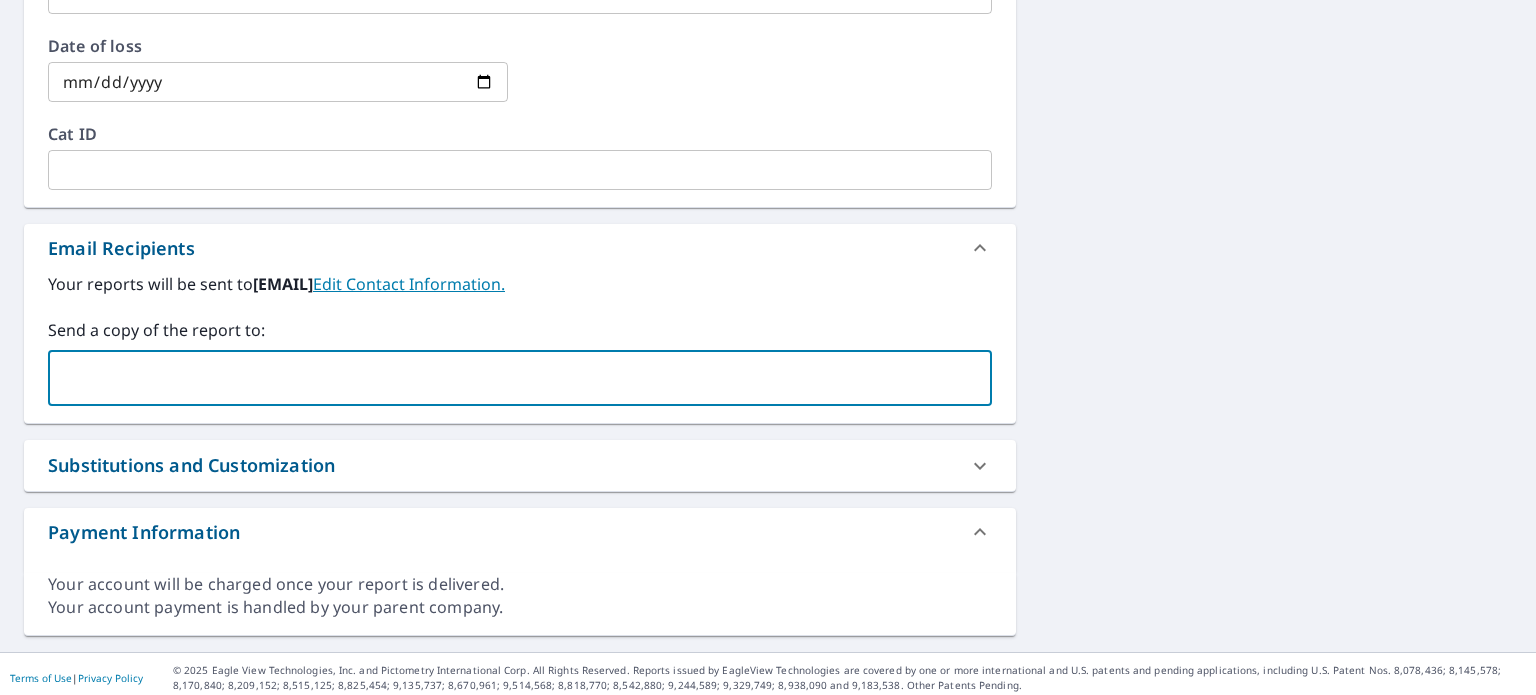 paste on "[EMAIL]" 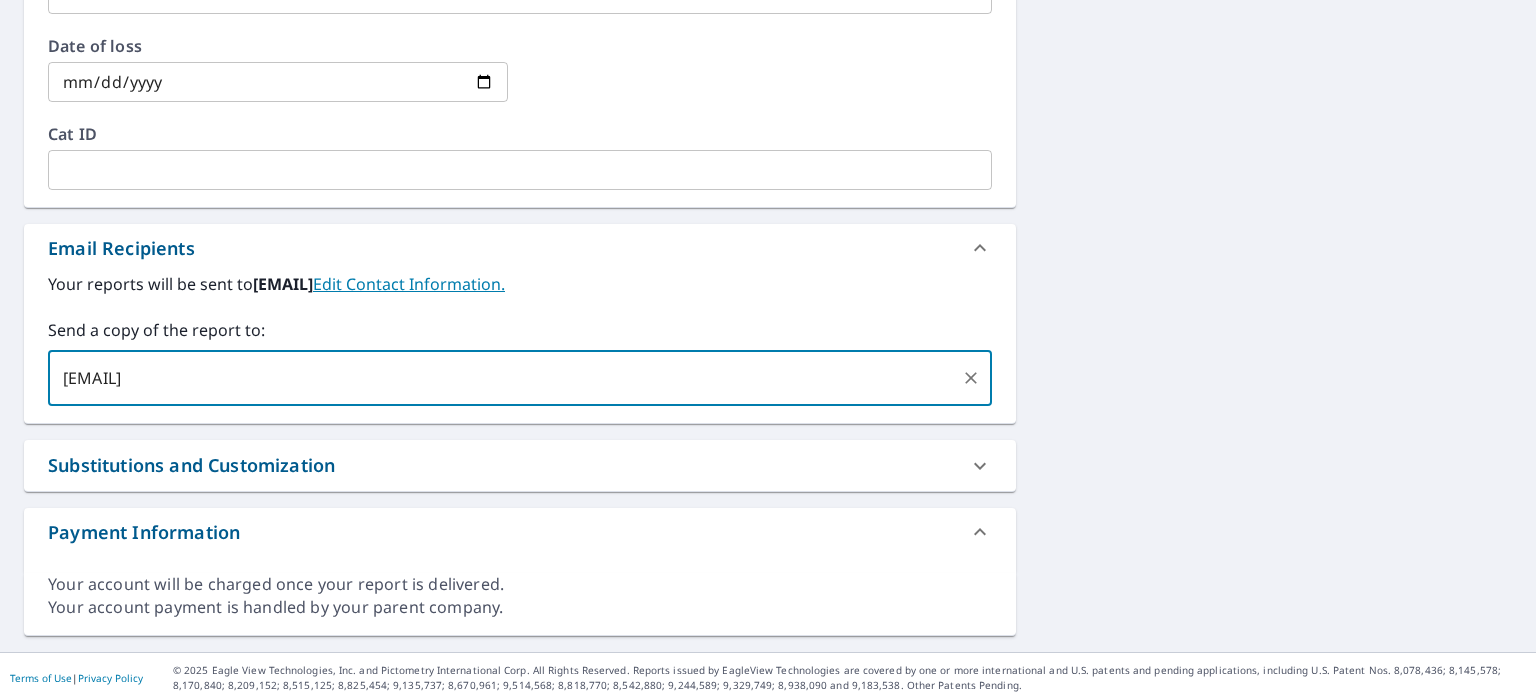 scroll, scrollTop: 400, scrollLeft: 0, axis: vertical 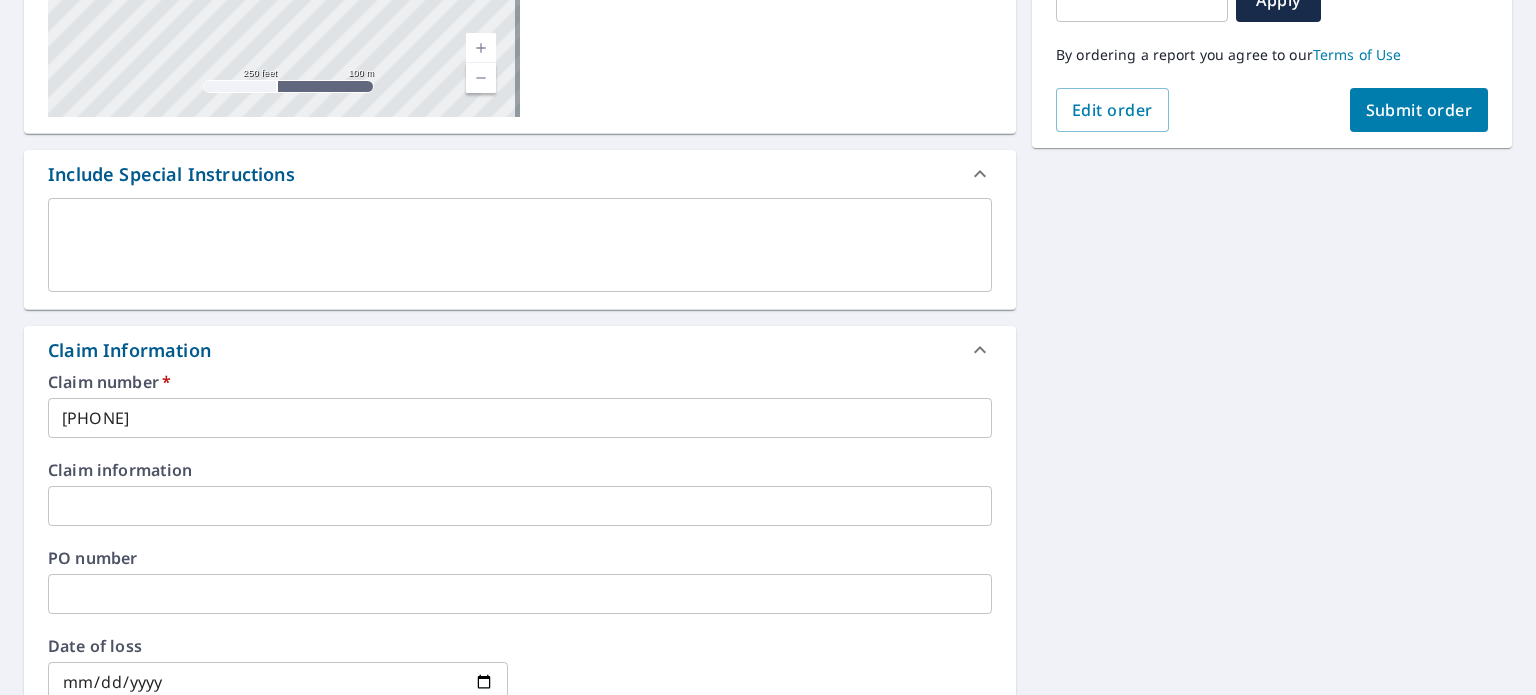 type on "[EMAIL]" 